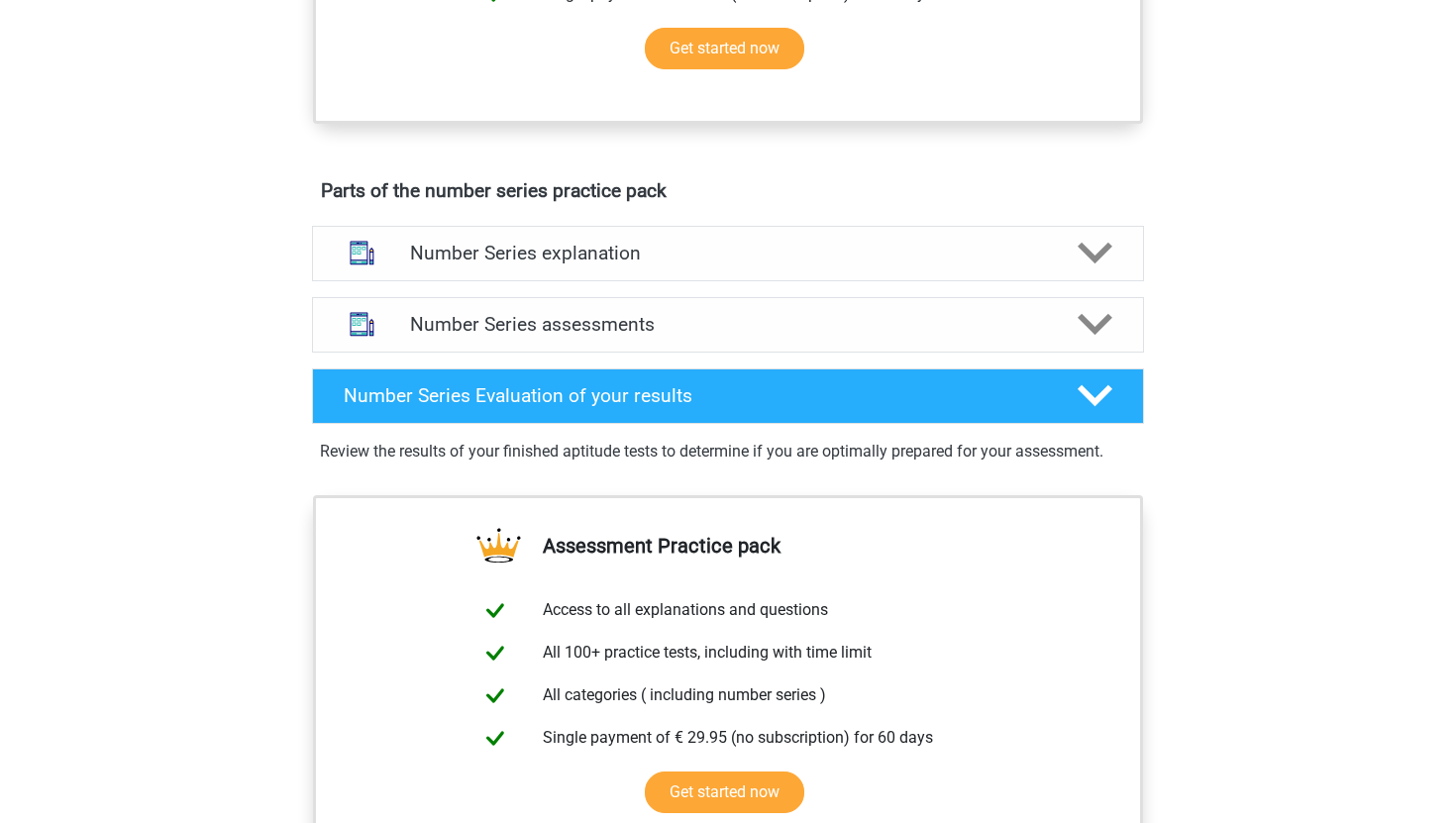 scroll, scrollTop: 1087, scrollLeft: 0, axis: vertical 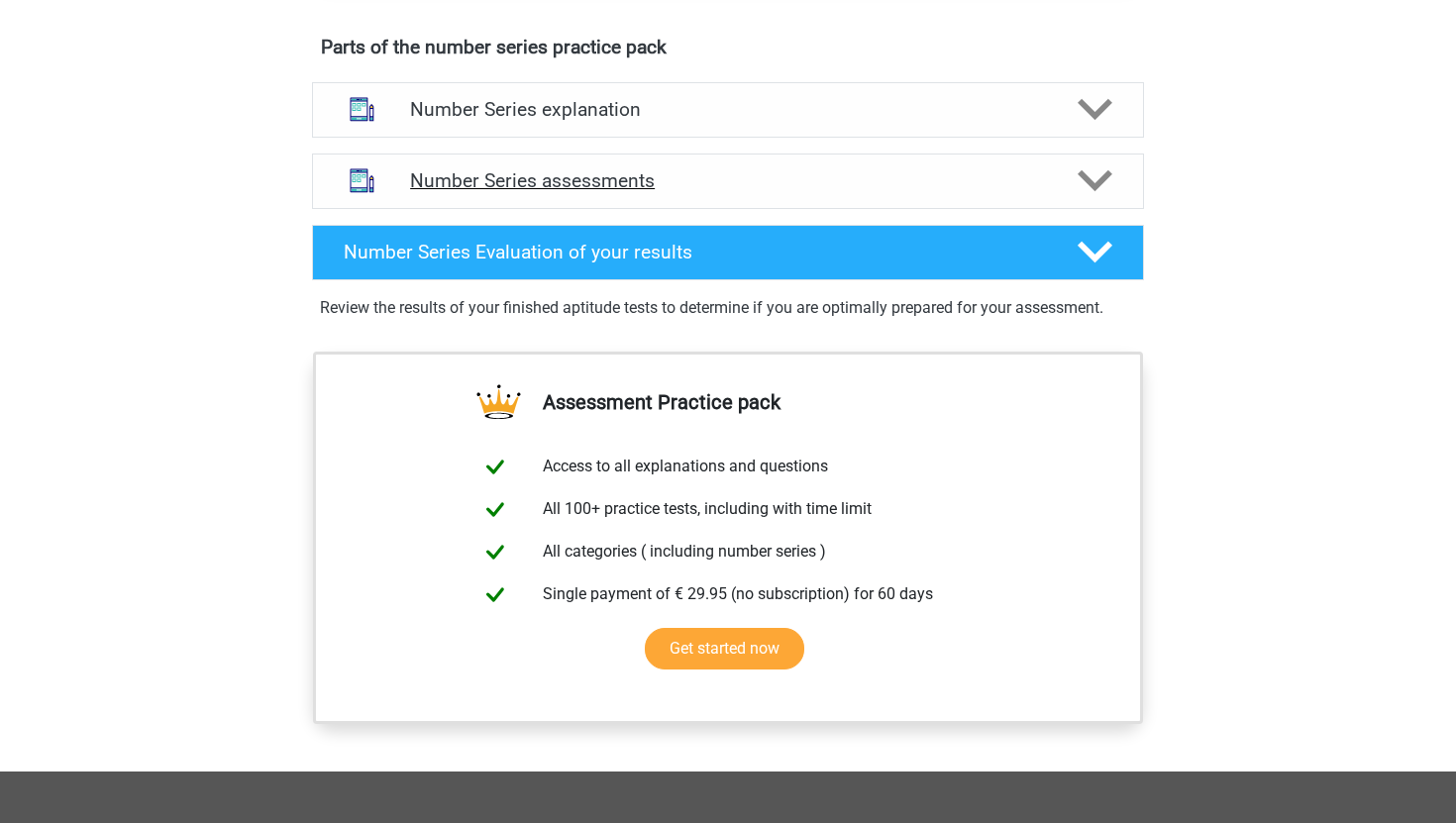 click 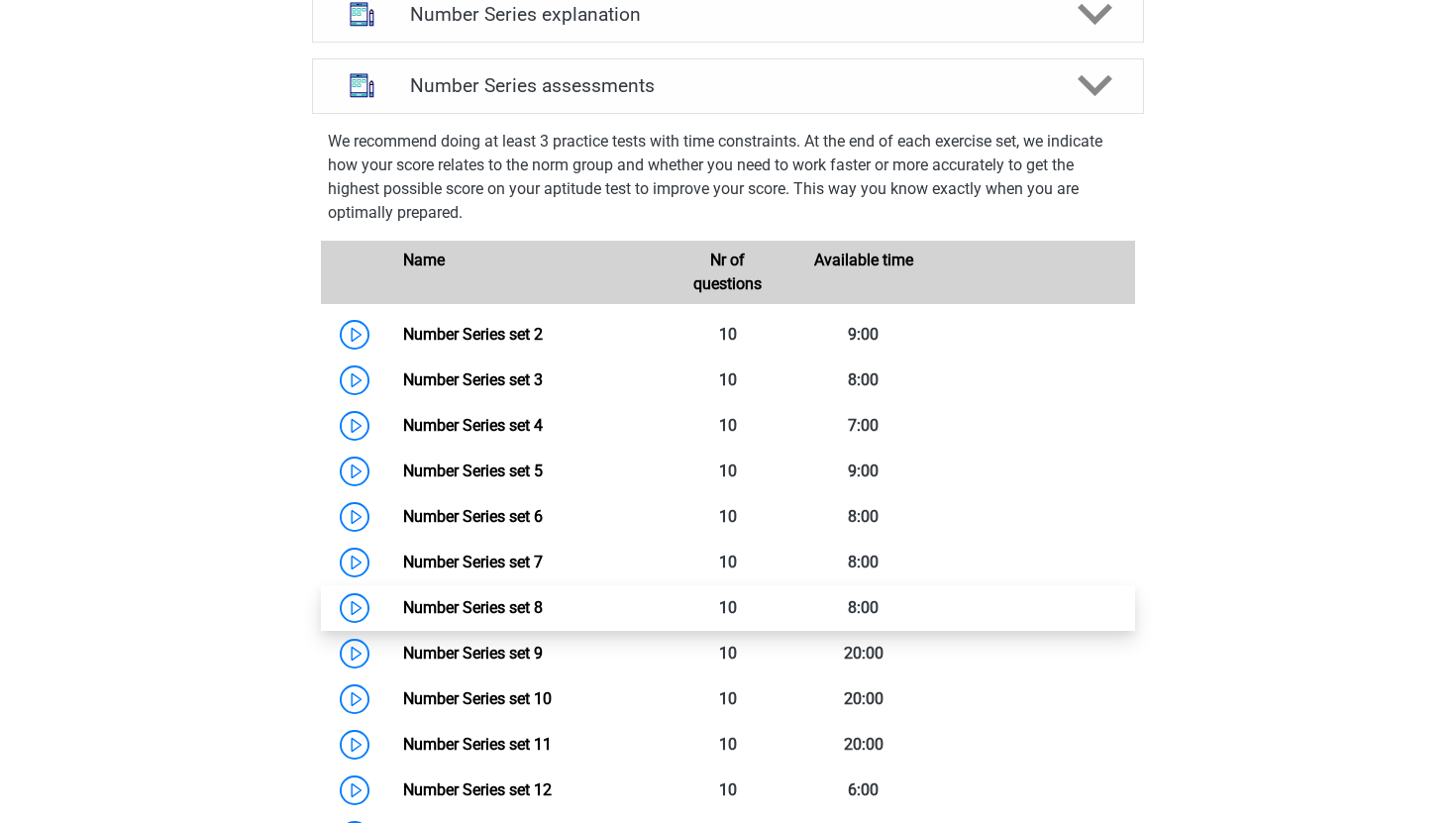 scroll, scrollTop: 1217, scrollLeft: 0, axis: vertical 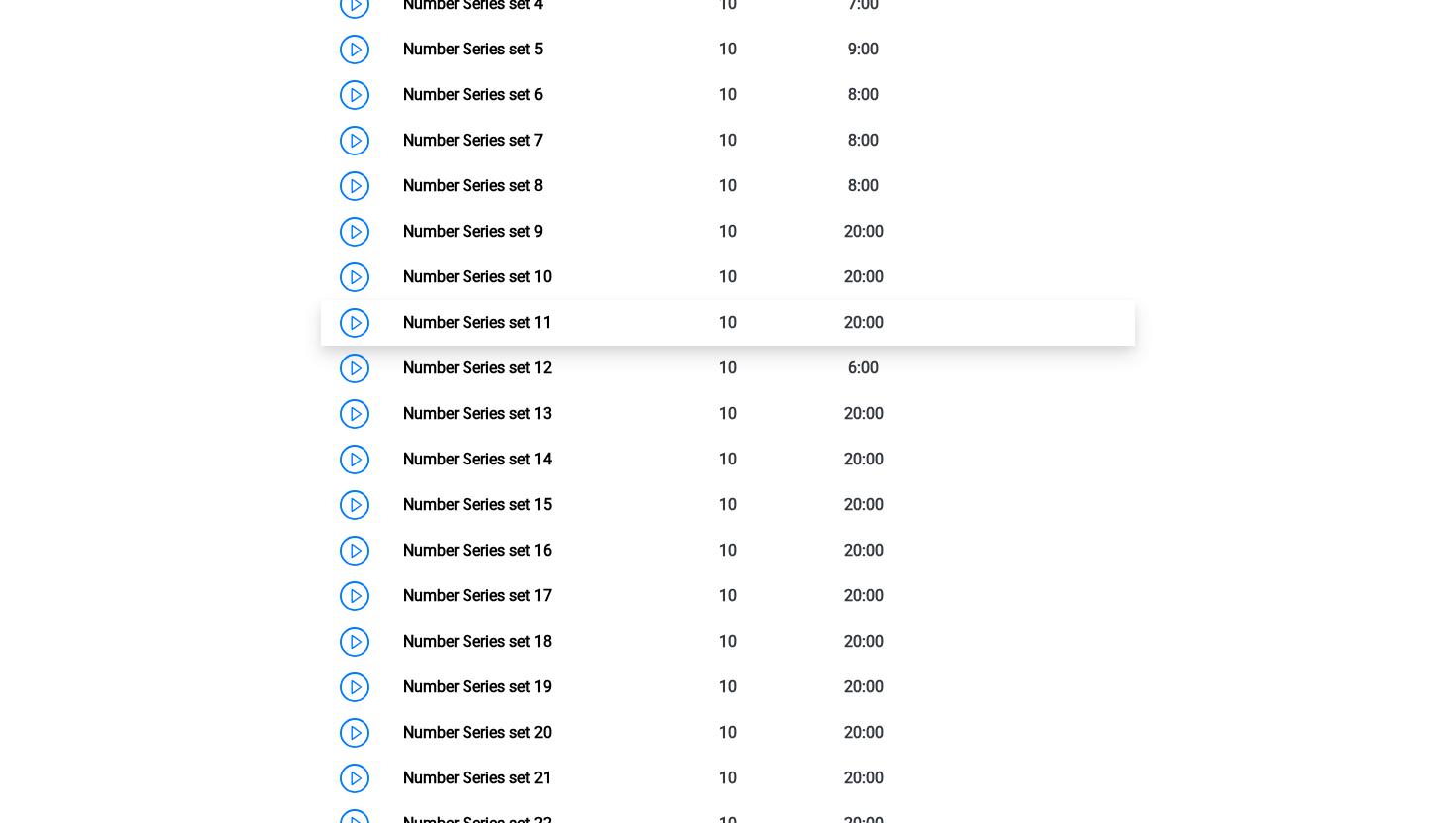 click on "Number Series
set 11" at bounding box center [477, 322] 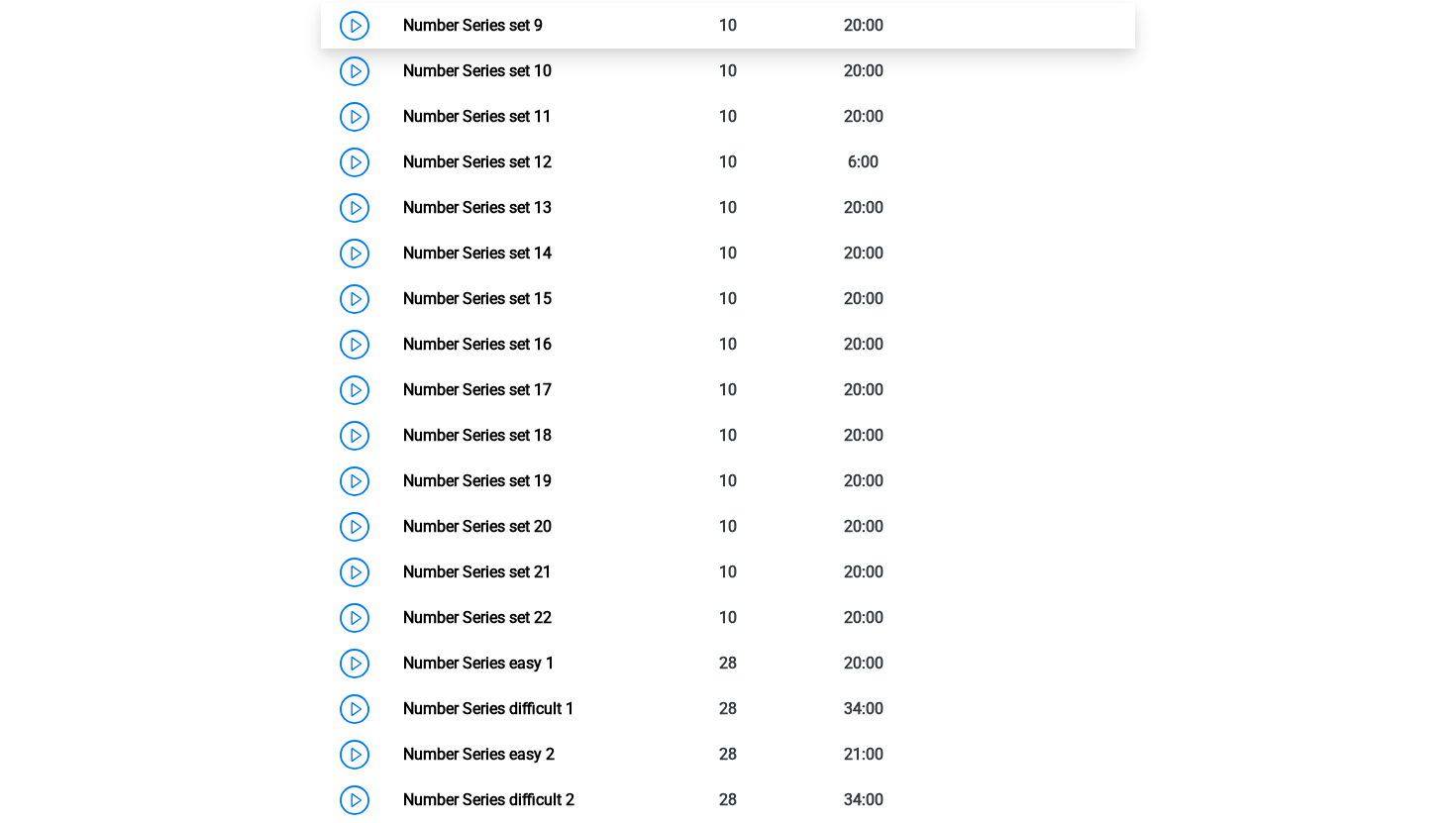 scroll, scrollTop: 1853, scrollLeft: 0, axis: vertical 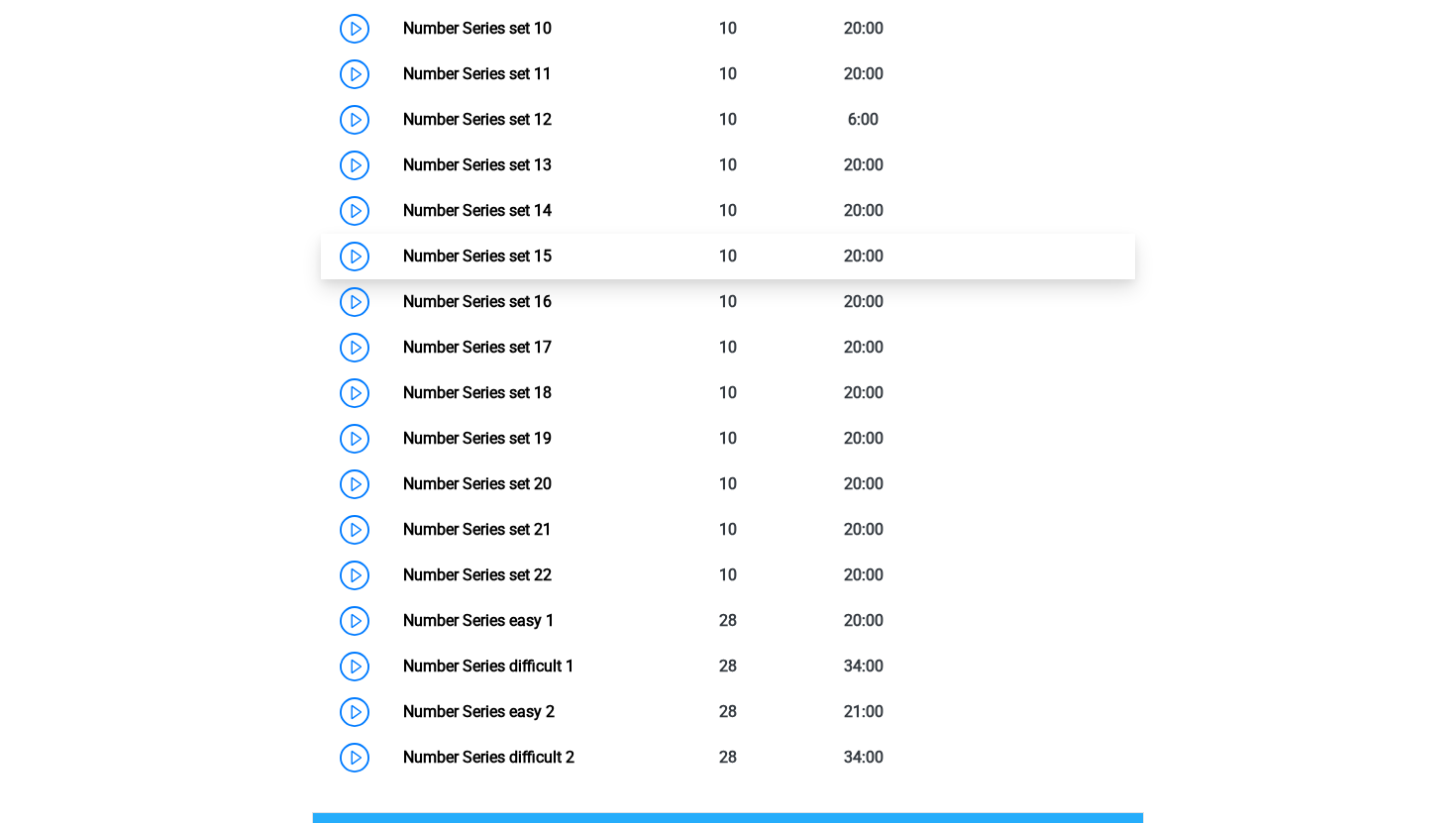 click on "Number Series
set 15" at bounding box center [477, 256] 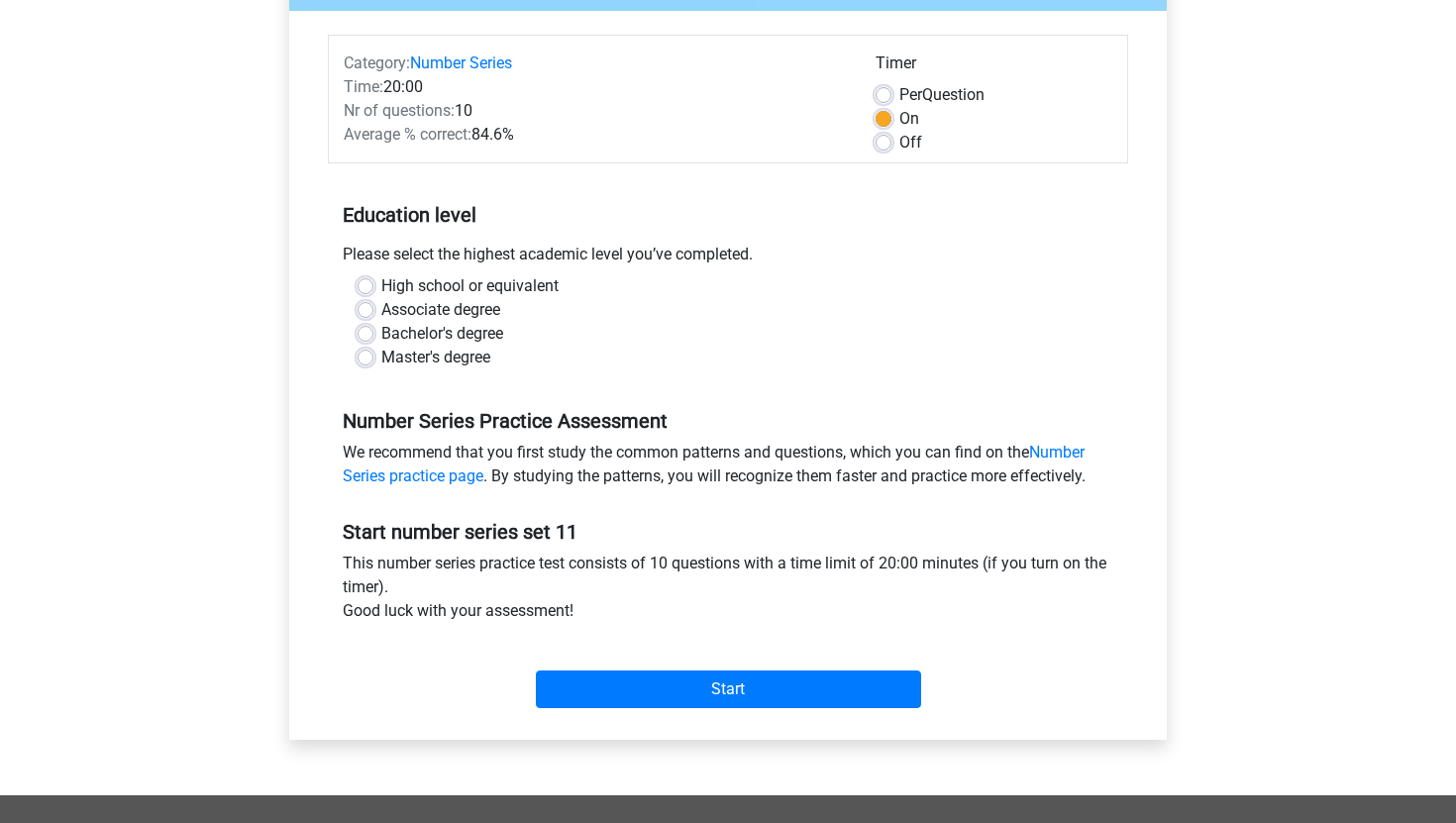 scroll, scrollTop: 51, scrollLeft: 0, axis: vertical 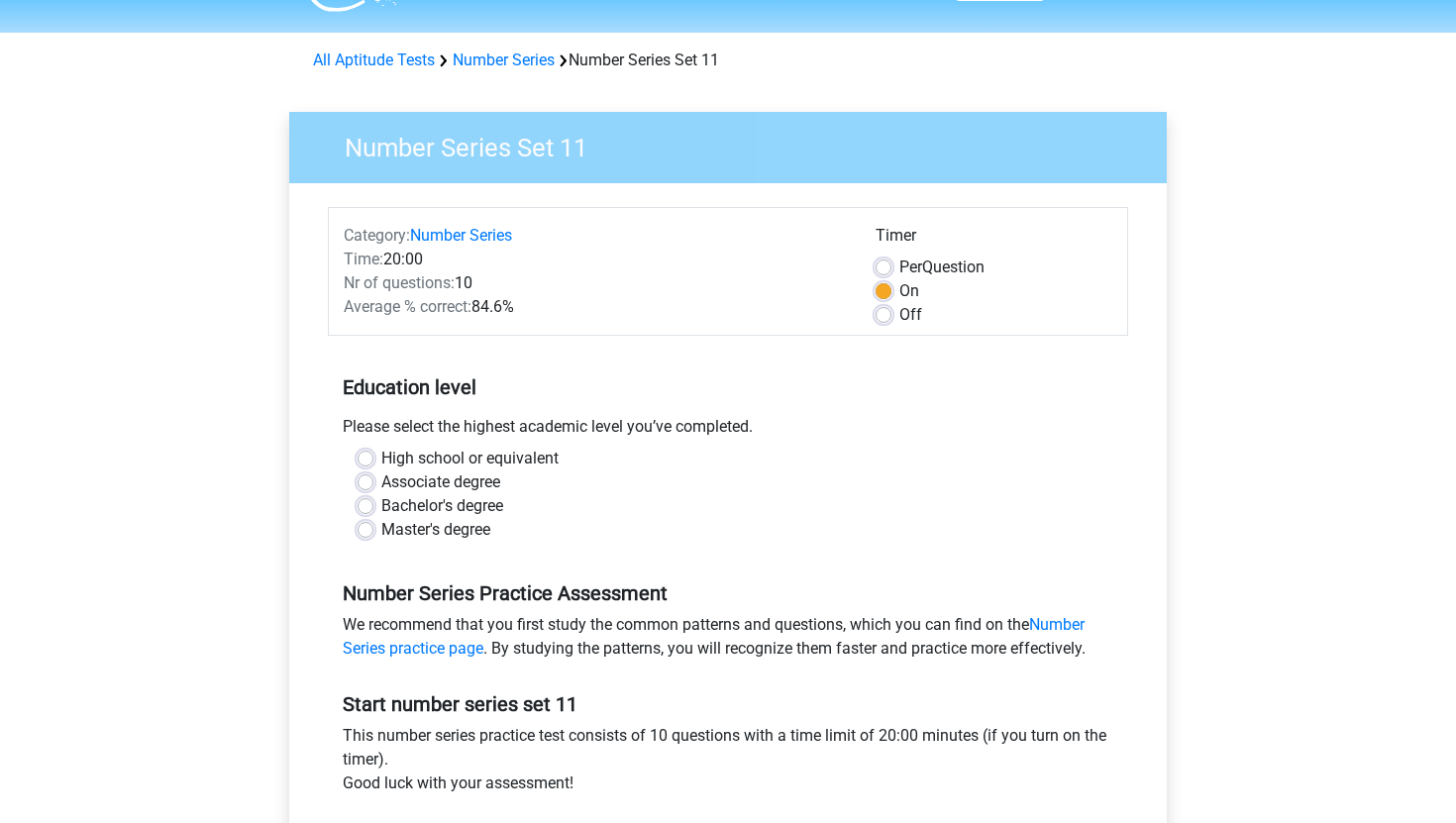 click on "Bachelor's degree" at bounding box center (442, 506) 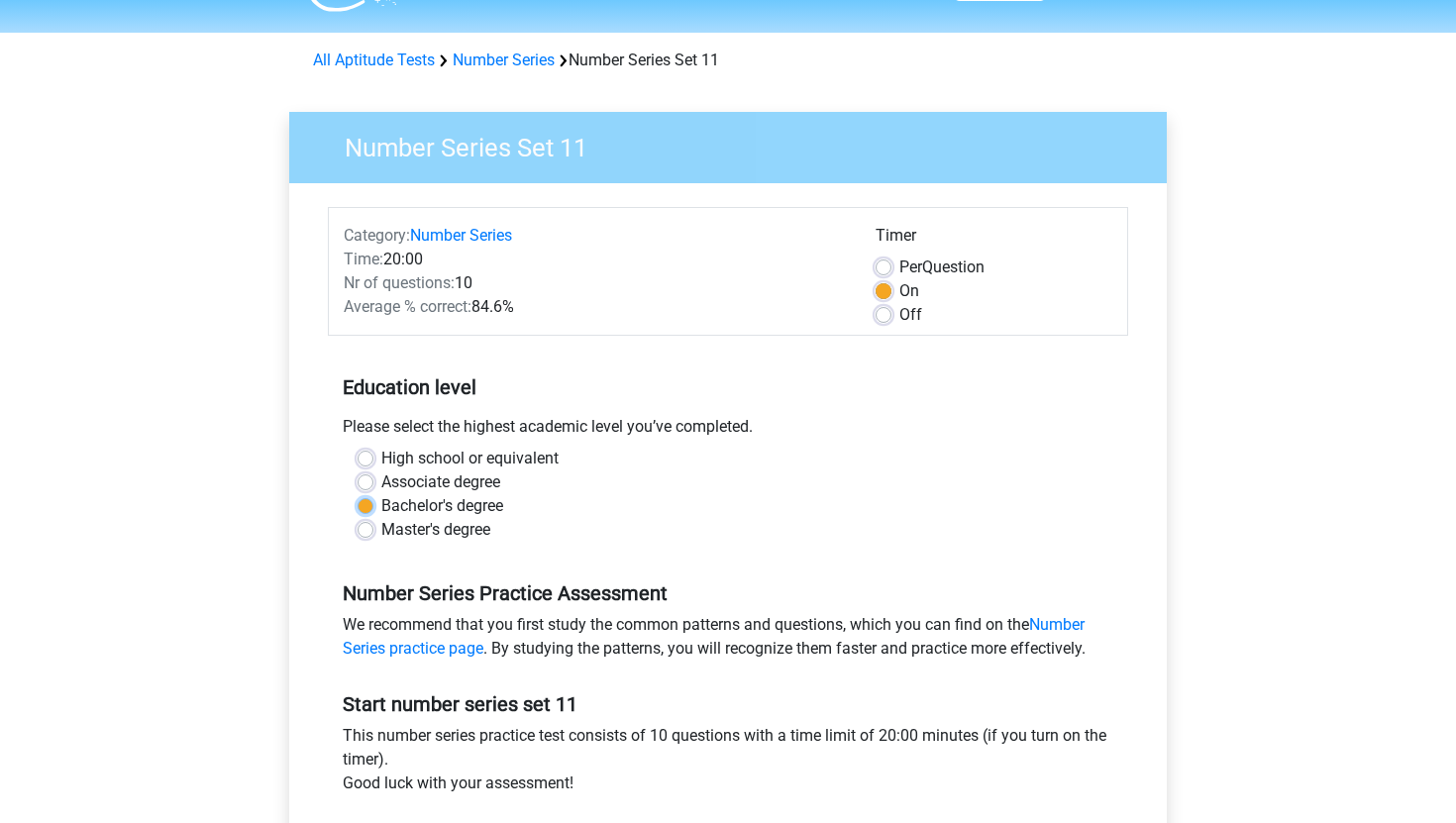 click on "Bachelor's degree" at bounding box center (365, 504) 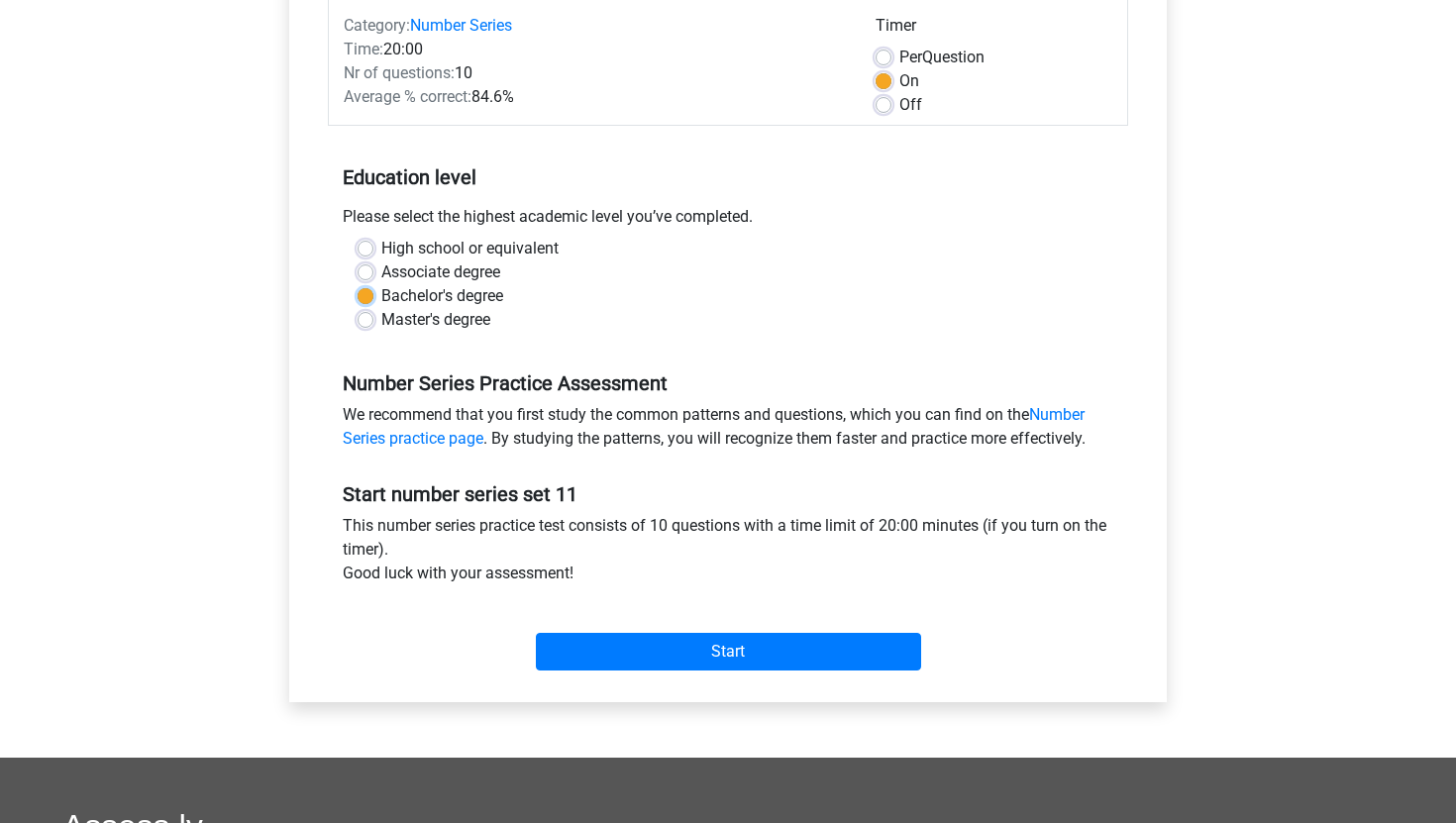 scroll, scrollTop: 0, scrollLeft: 0, axis: both 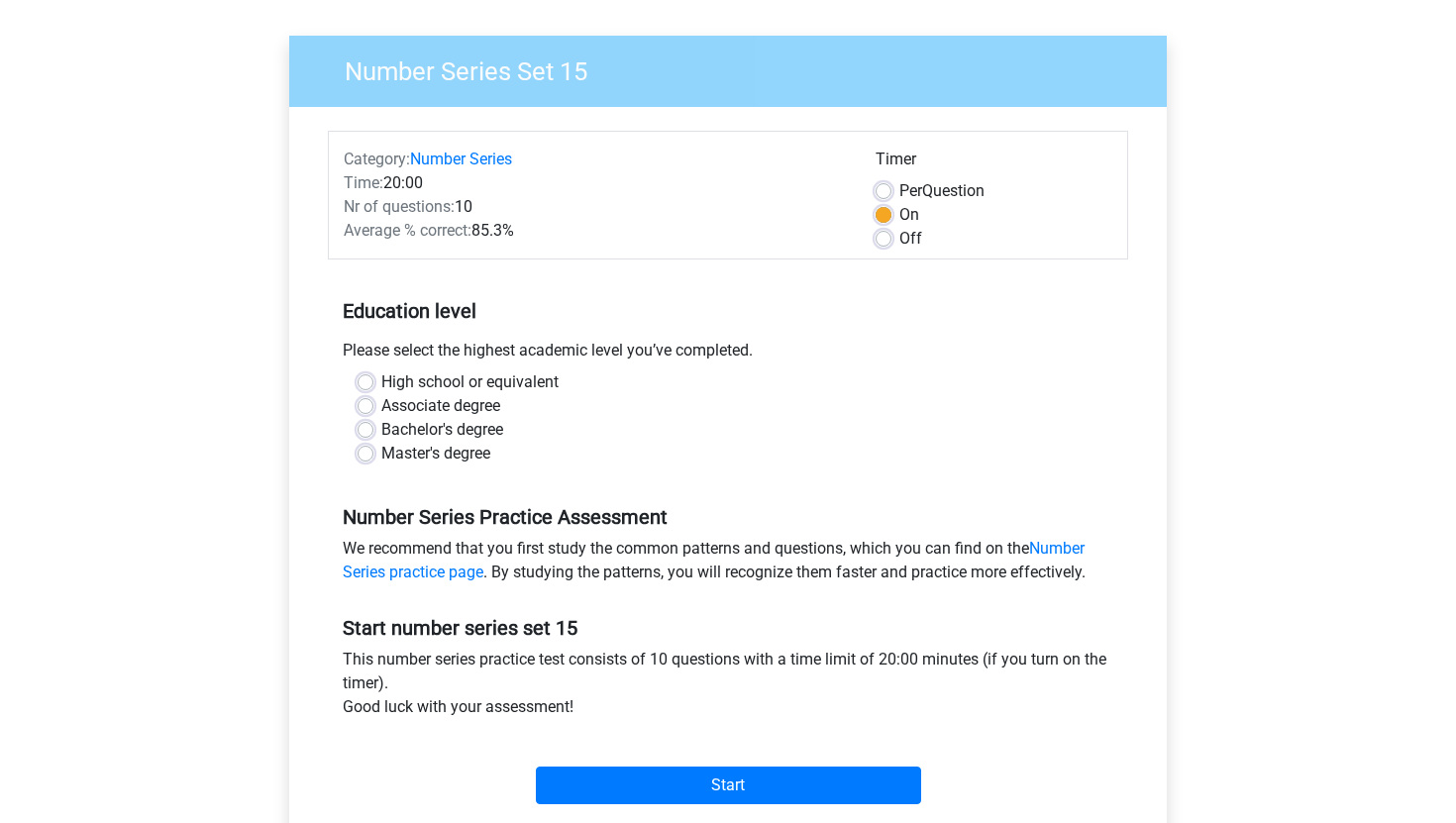 click on "Associate degree" at bounding box center (441, 406) 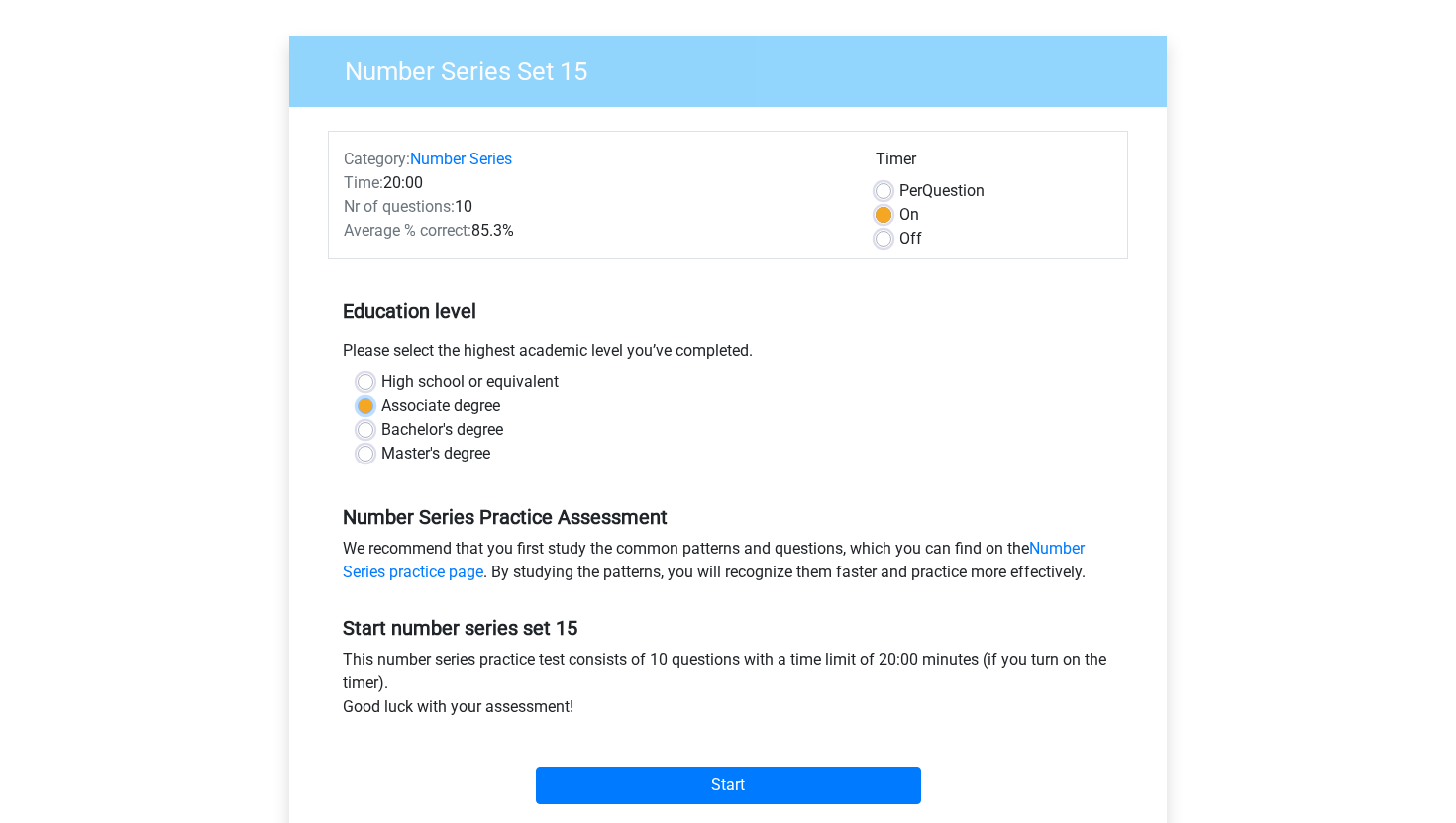 radio on "true" 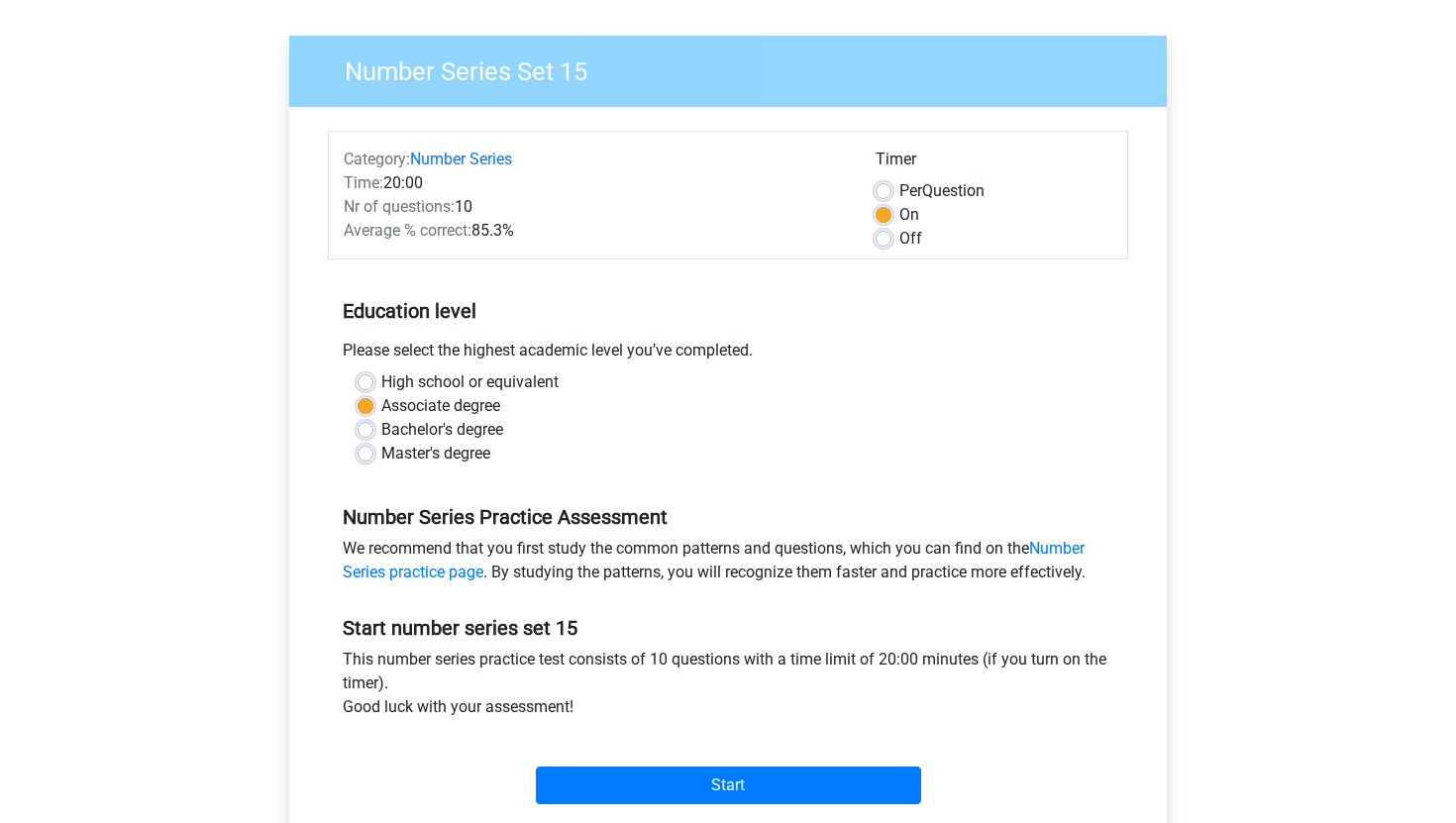 click on "Bachelor's degree" at bounding box center (442, 430) 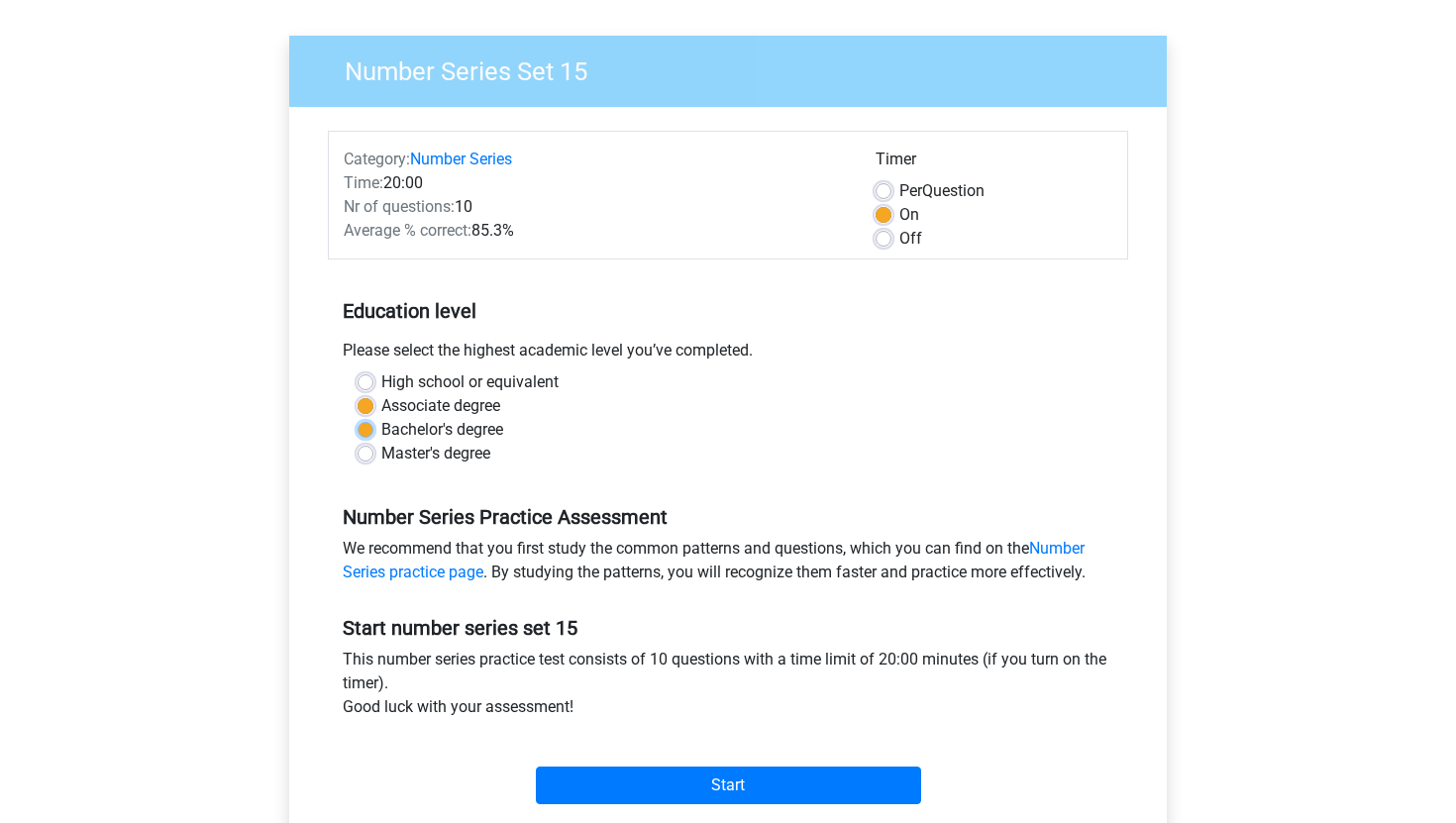 click on "Bachelor's degree" at bounding box center [365, 428] 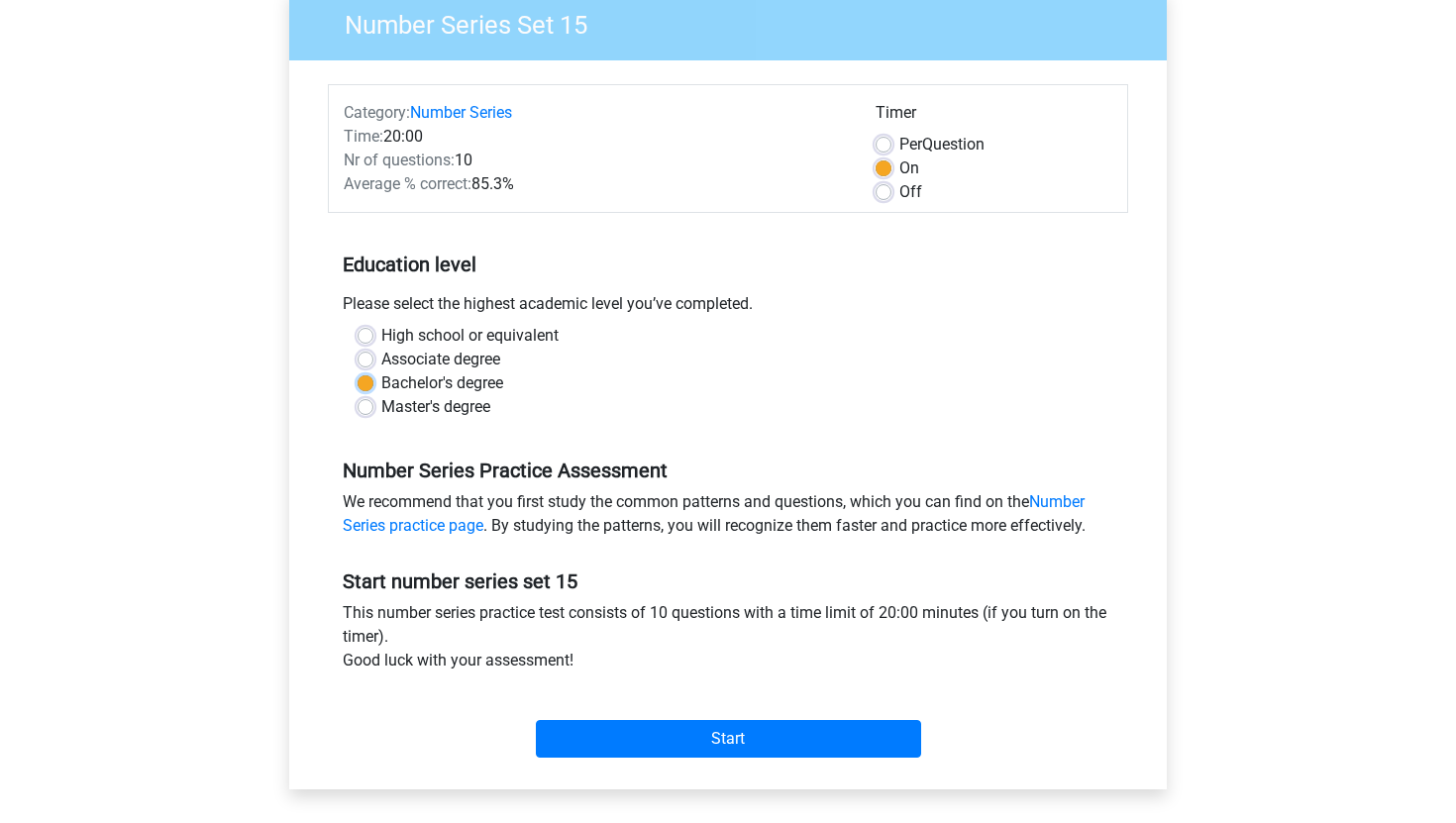 scroll, scrollTop: 244, scrollLeft: 0, axis: vertical 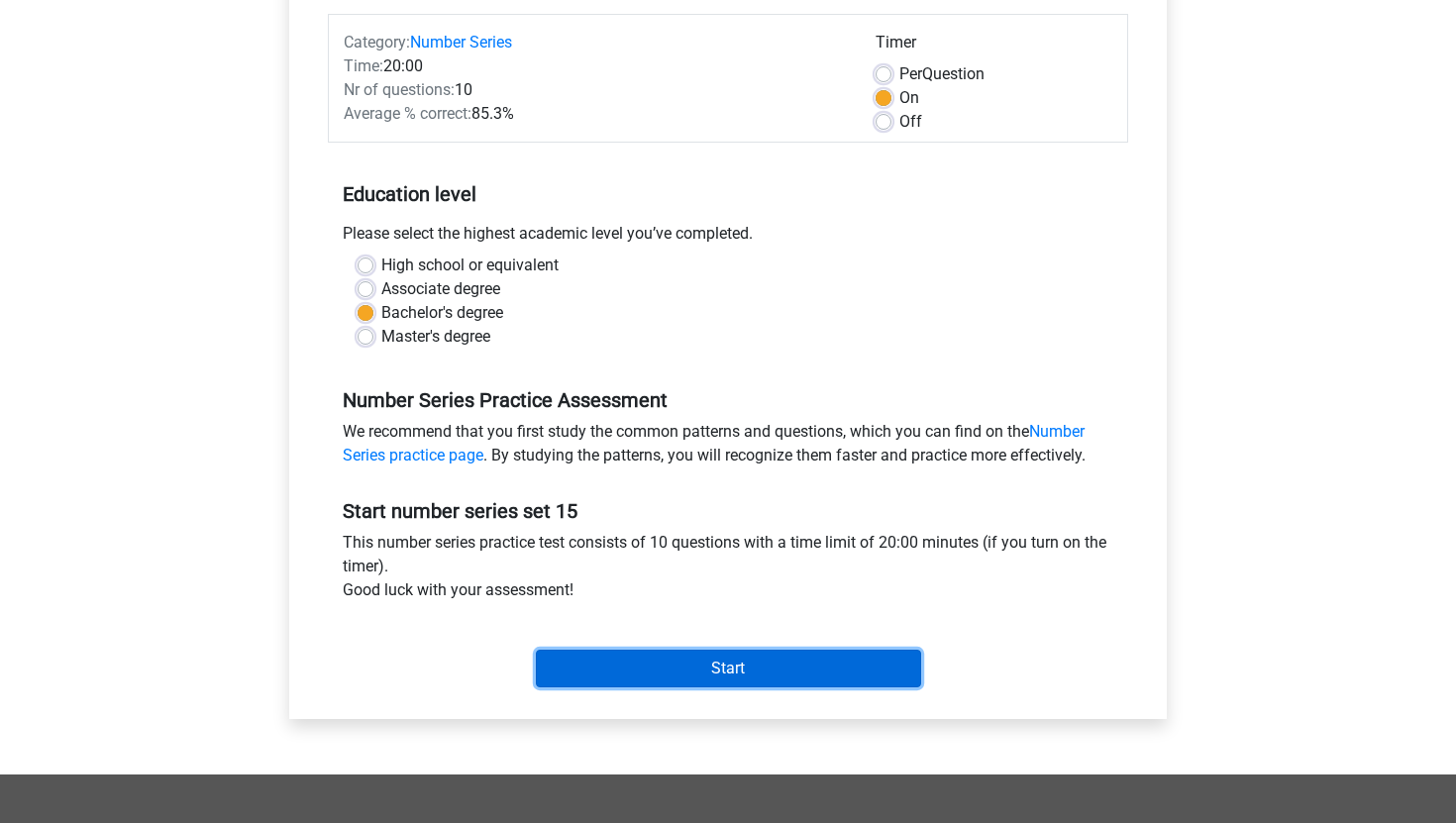 click on "Start" at bounding box center [728, 669] 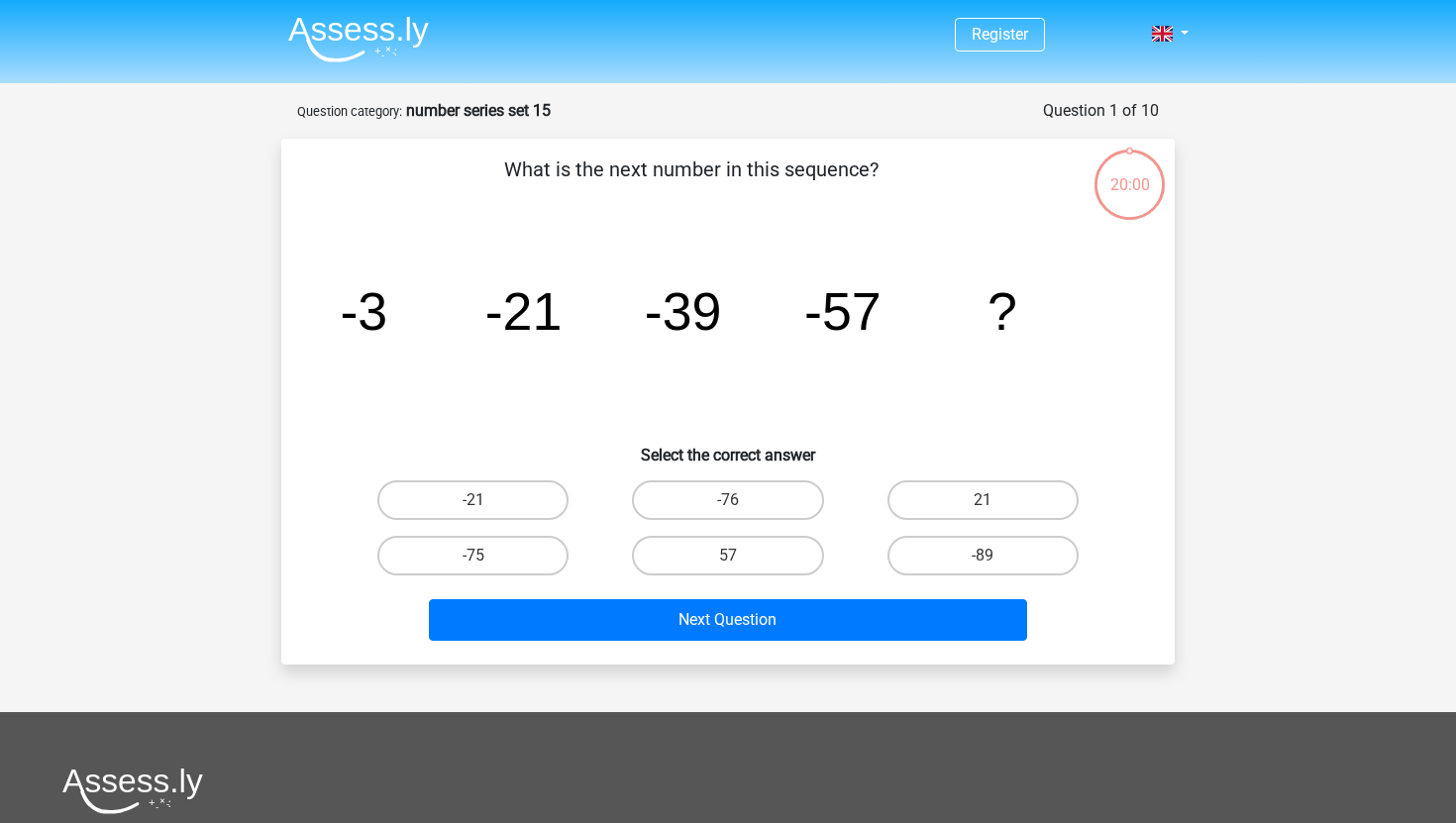 scroll, scrollTop: 0, scrollLeft: 0, axis: both 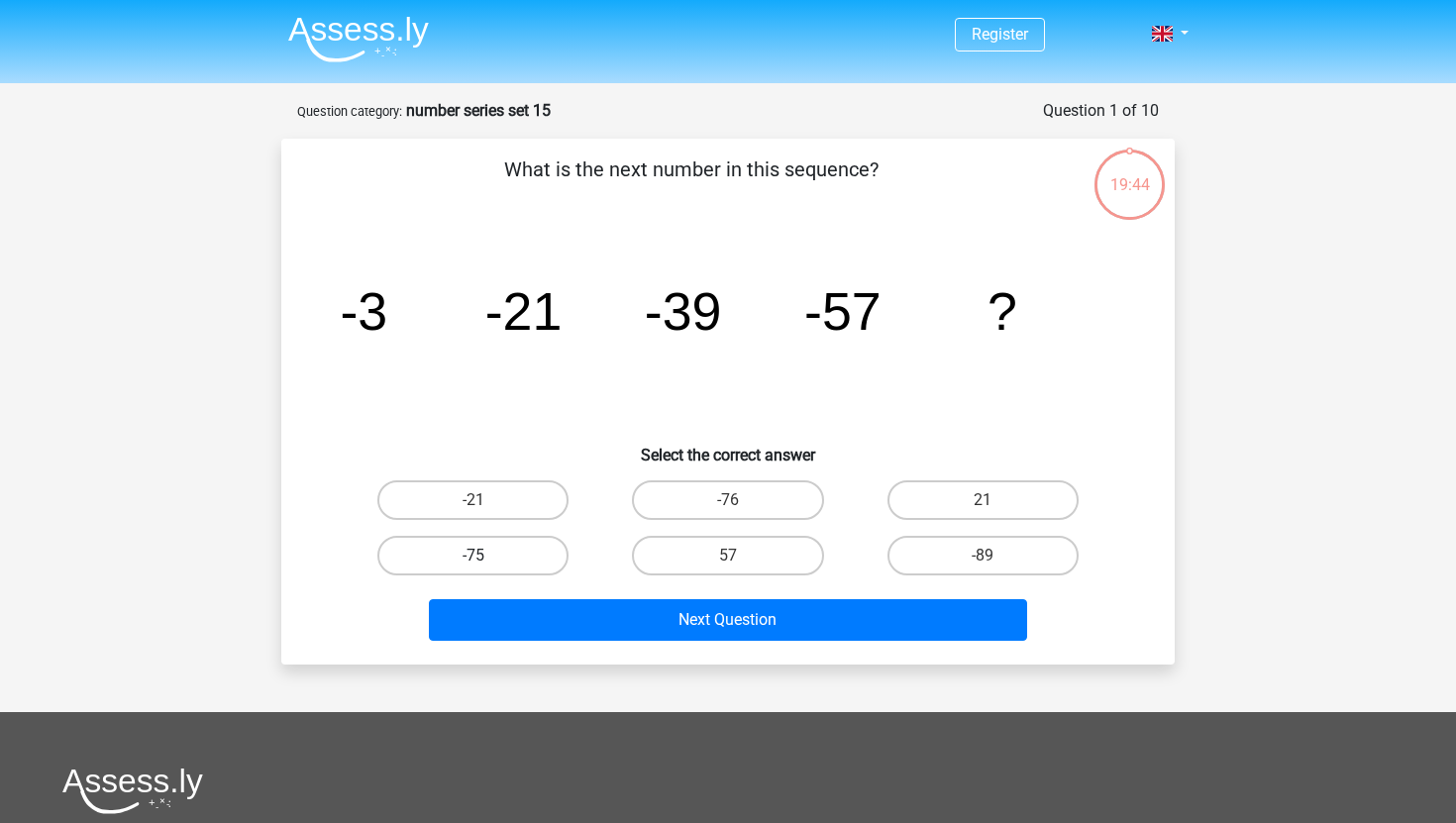 click on "-75" at bounding box center (472, 556) 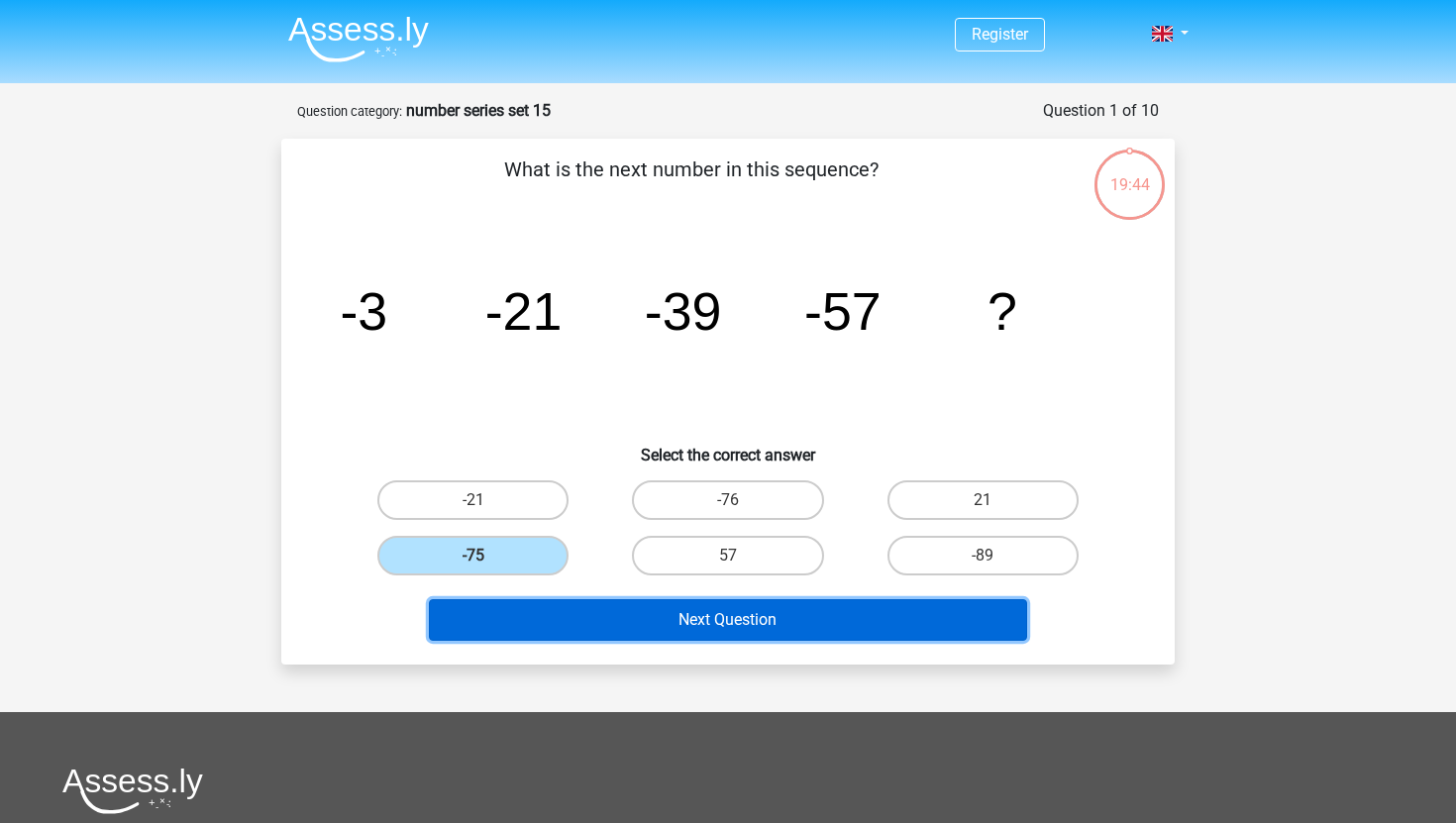 click on "Next Question" at bounding box center (728, 620) 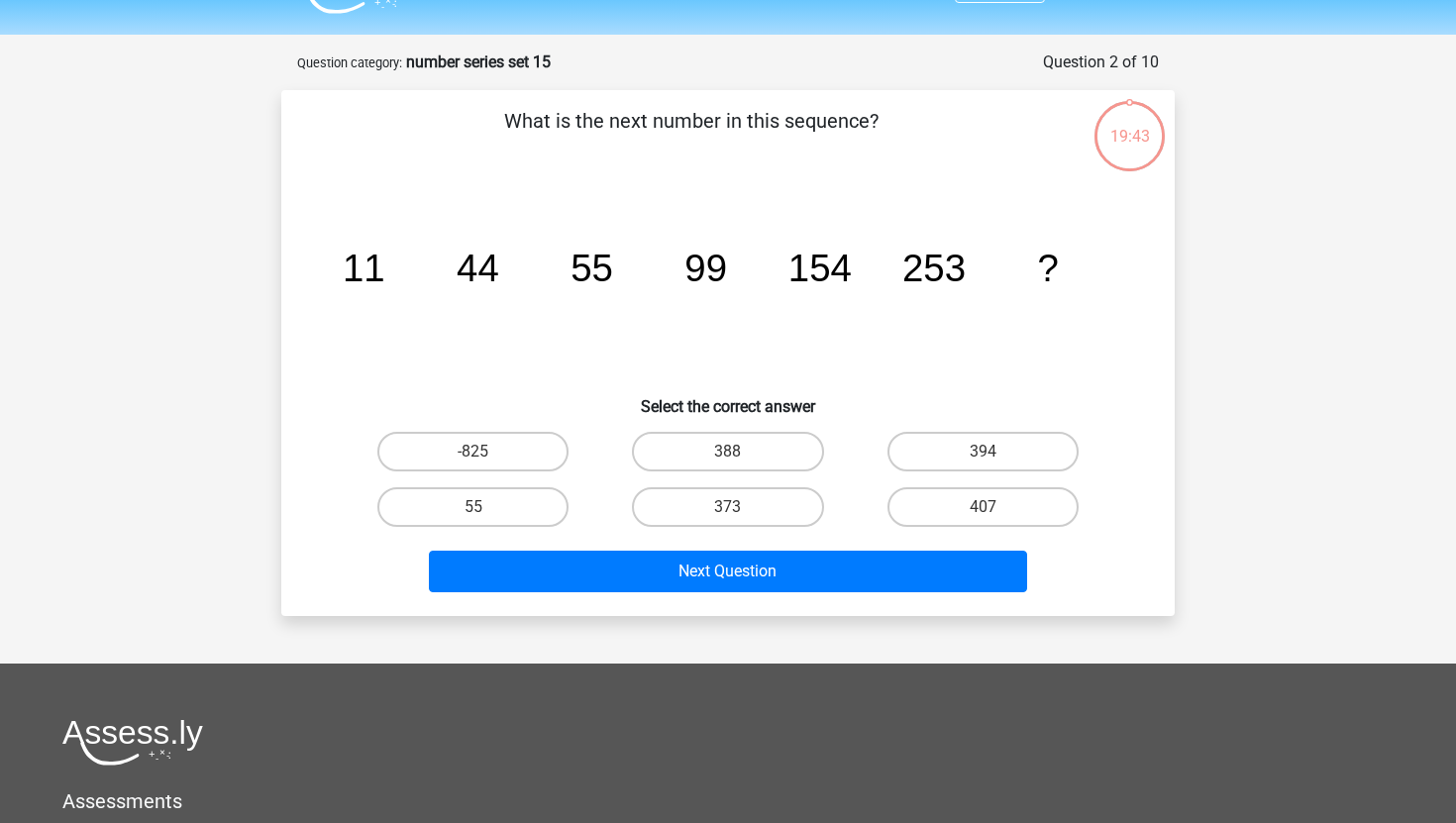 scroll, scrollTop: 99, scrollLeft: 0, axis: vertical 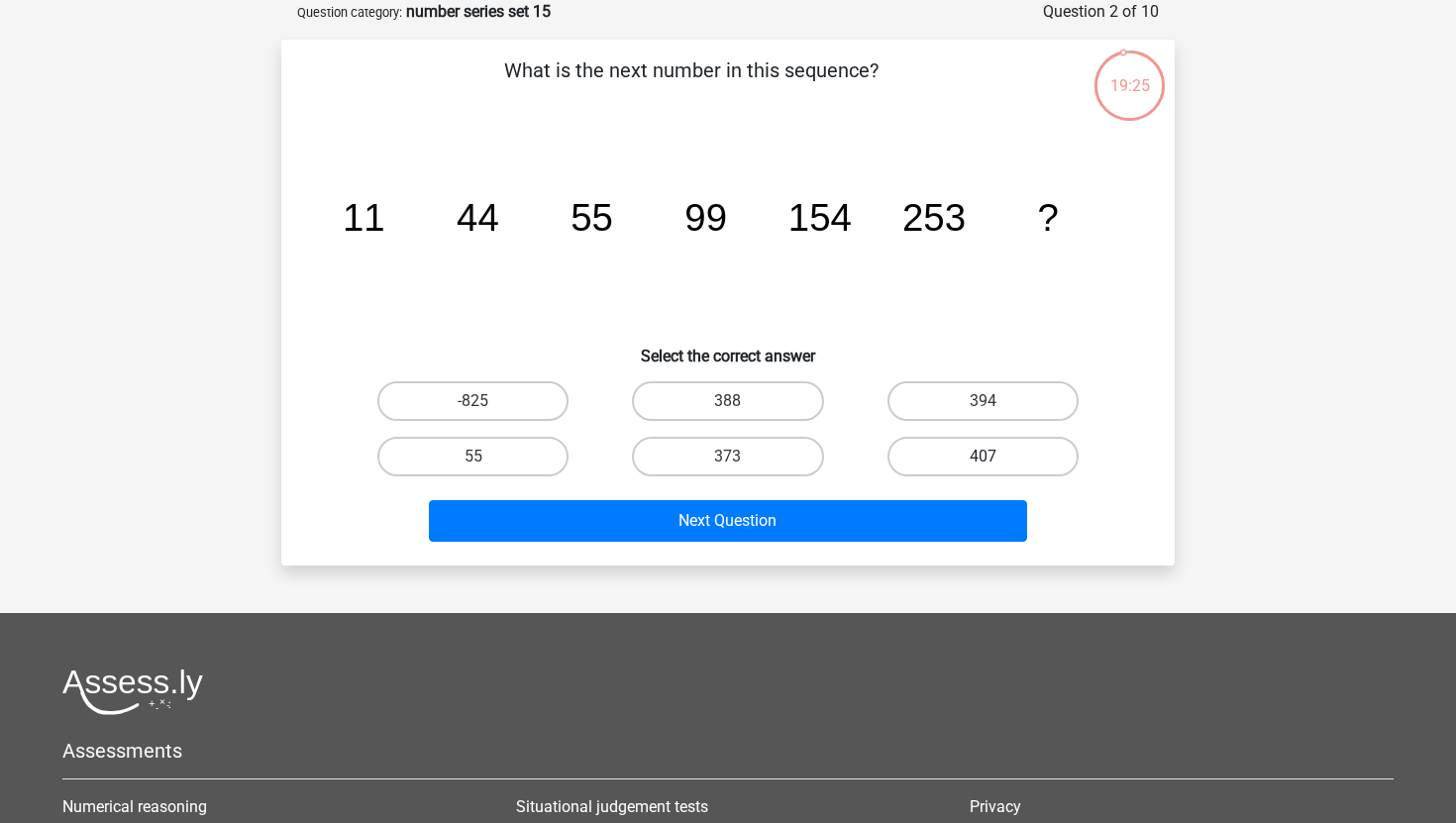click on "407" at bounding box center (983, 457) 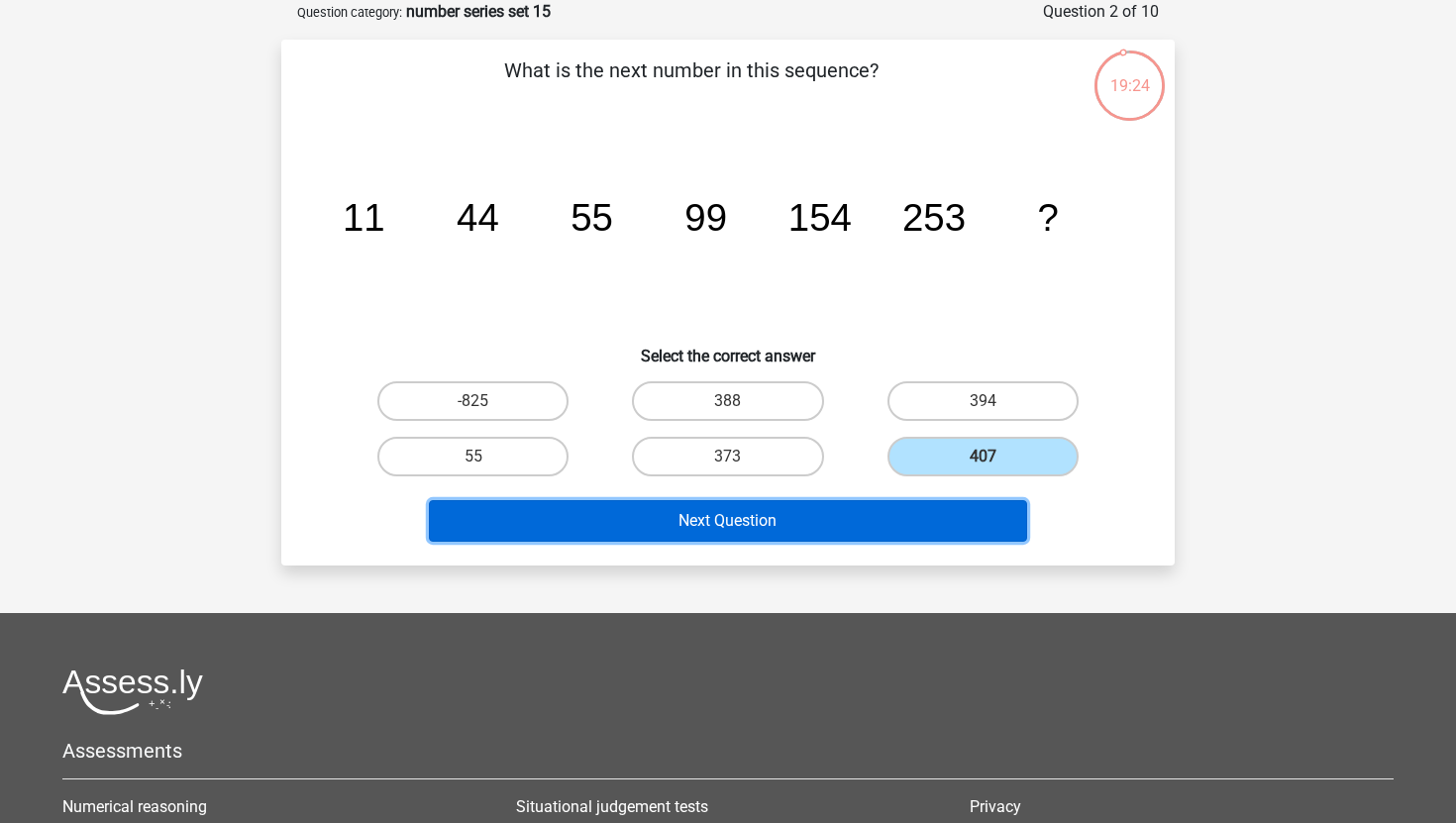 click on "Next Question" at bounding box center [728, 521] 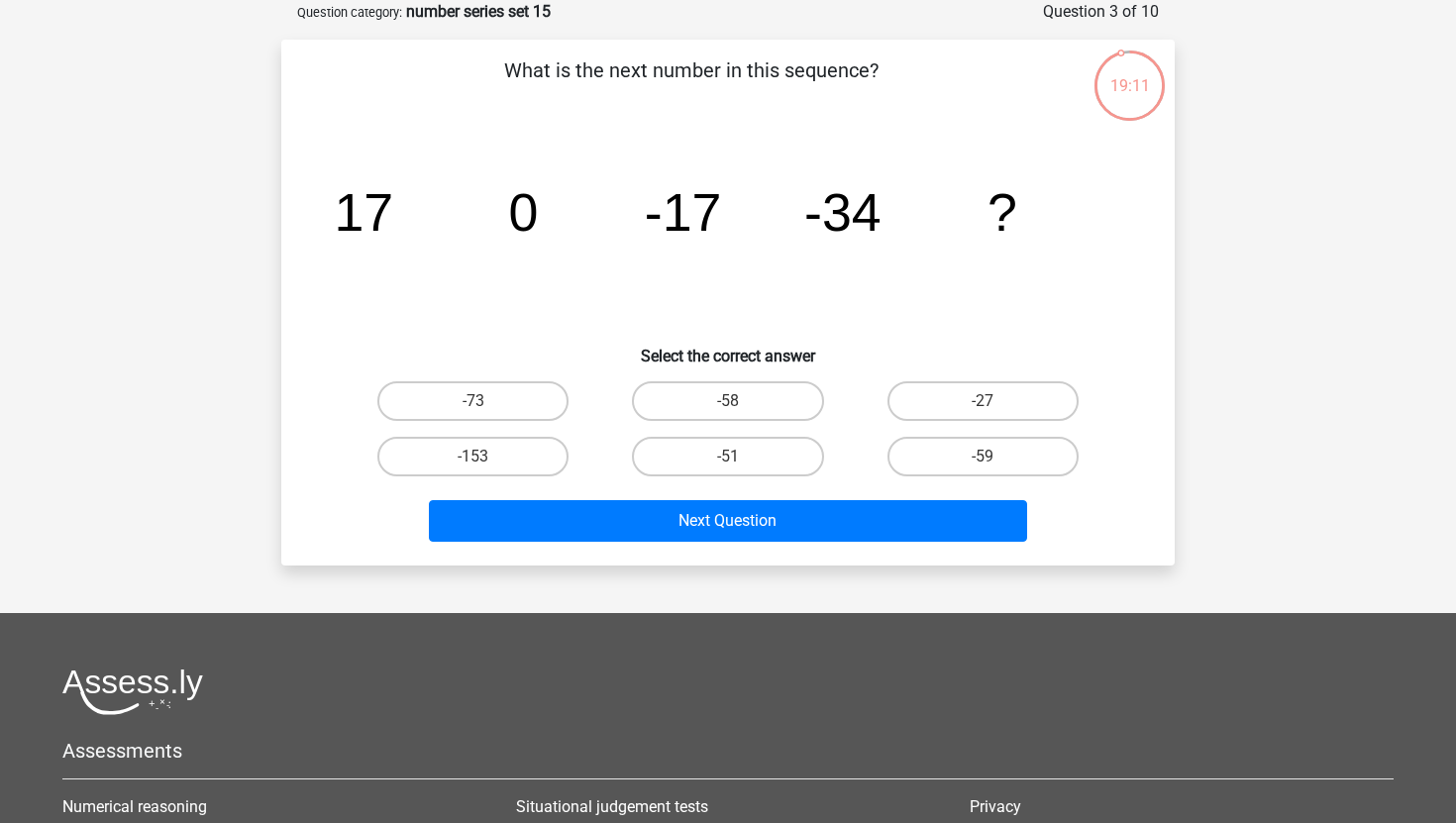 click on "-51" at bounding box center (734, 463) 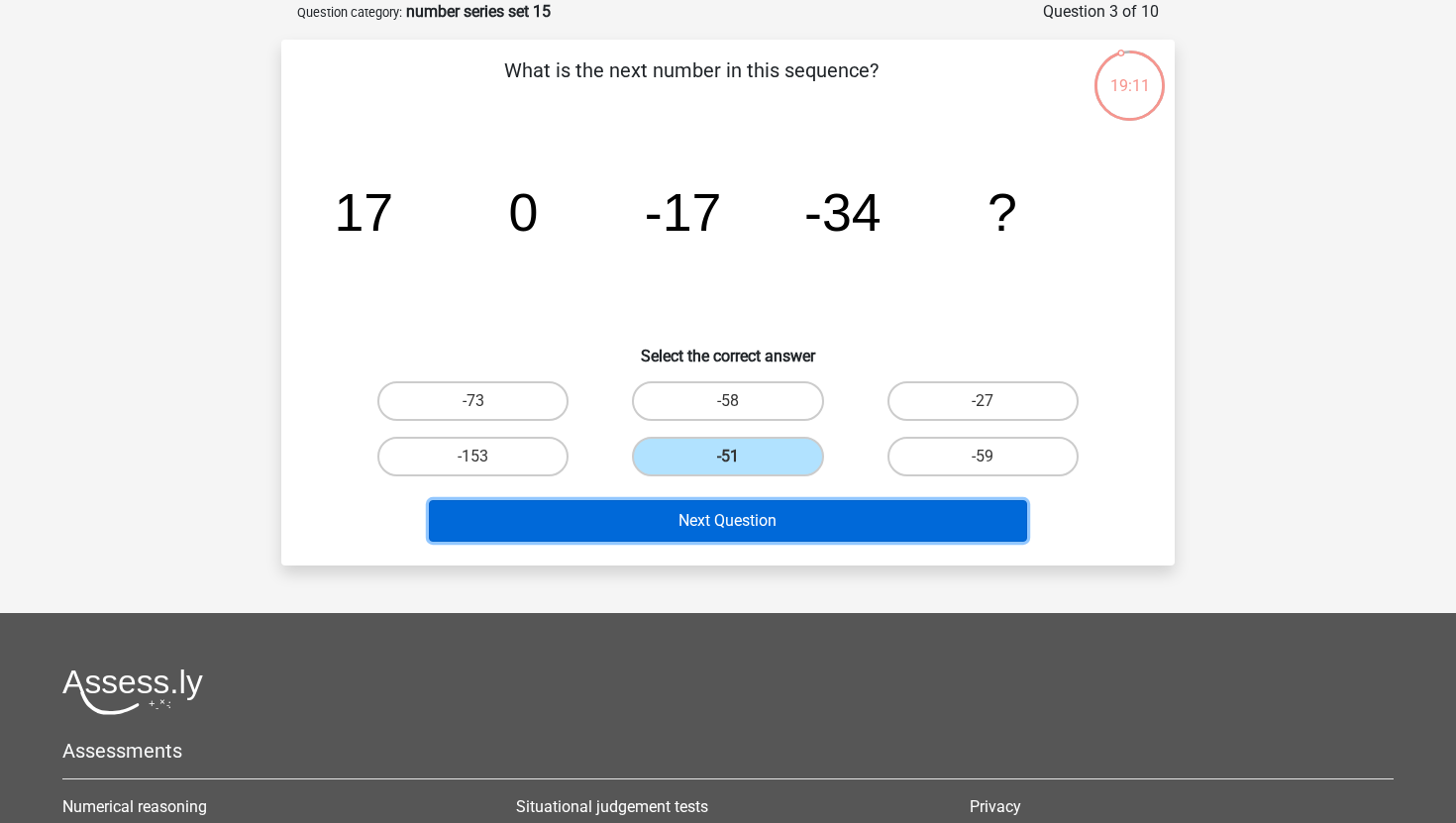 click on "Next Question" at bounding box center (728, 521) 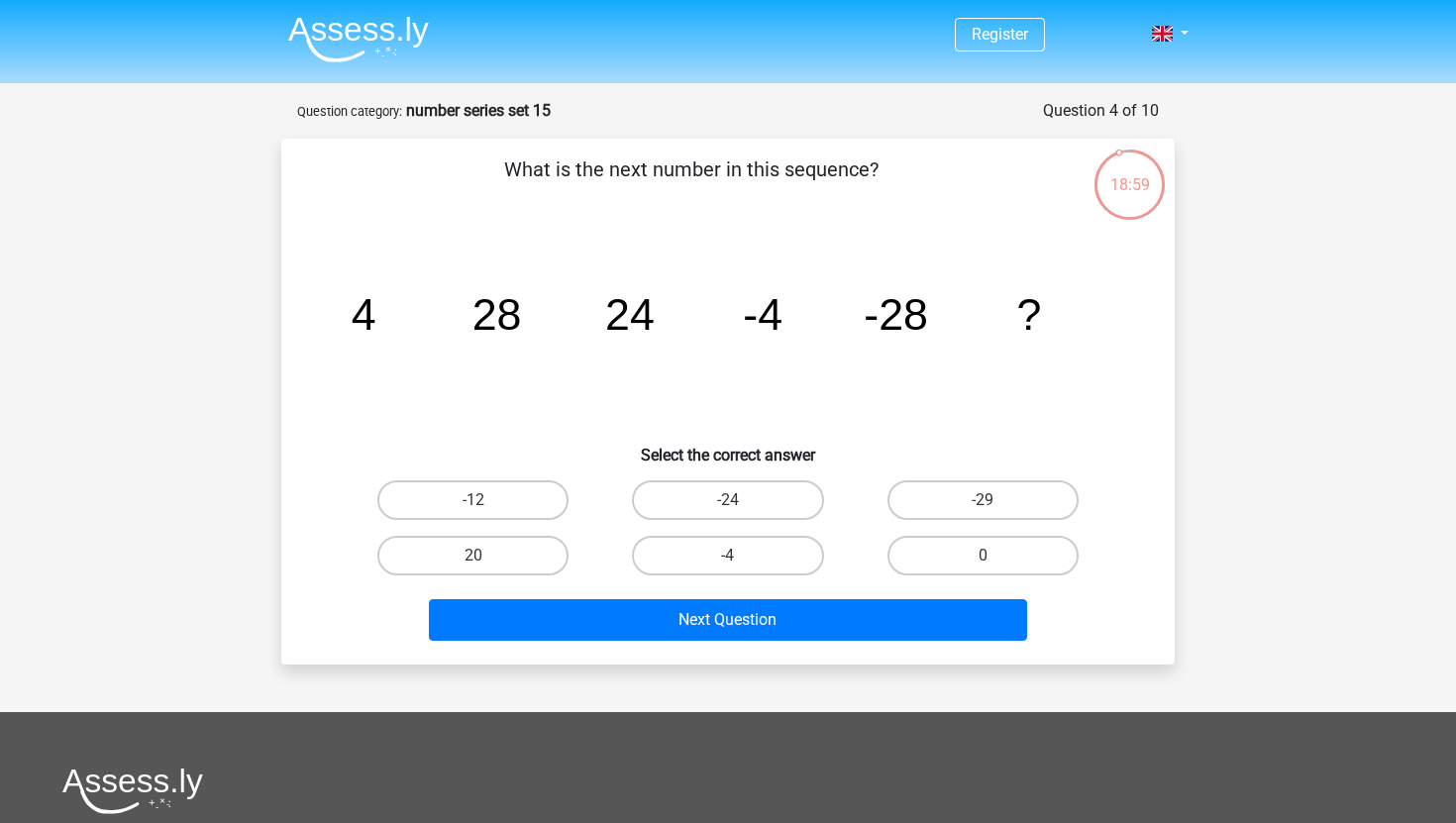 scroll, scrollTop: 16, scrollLeft: 0, axis: vertical 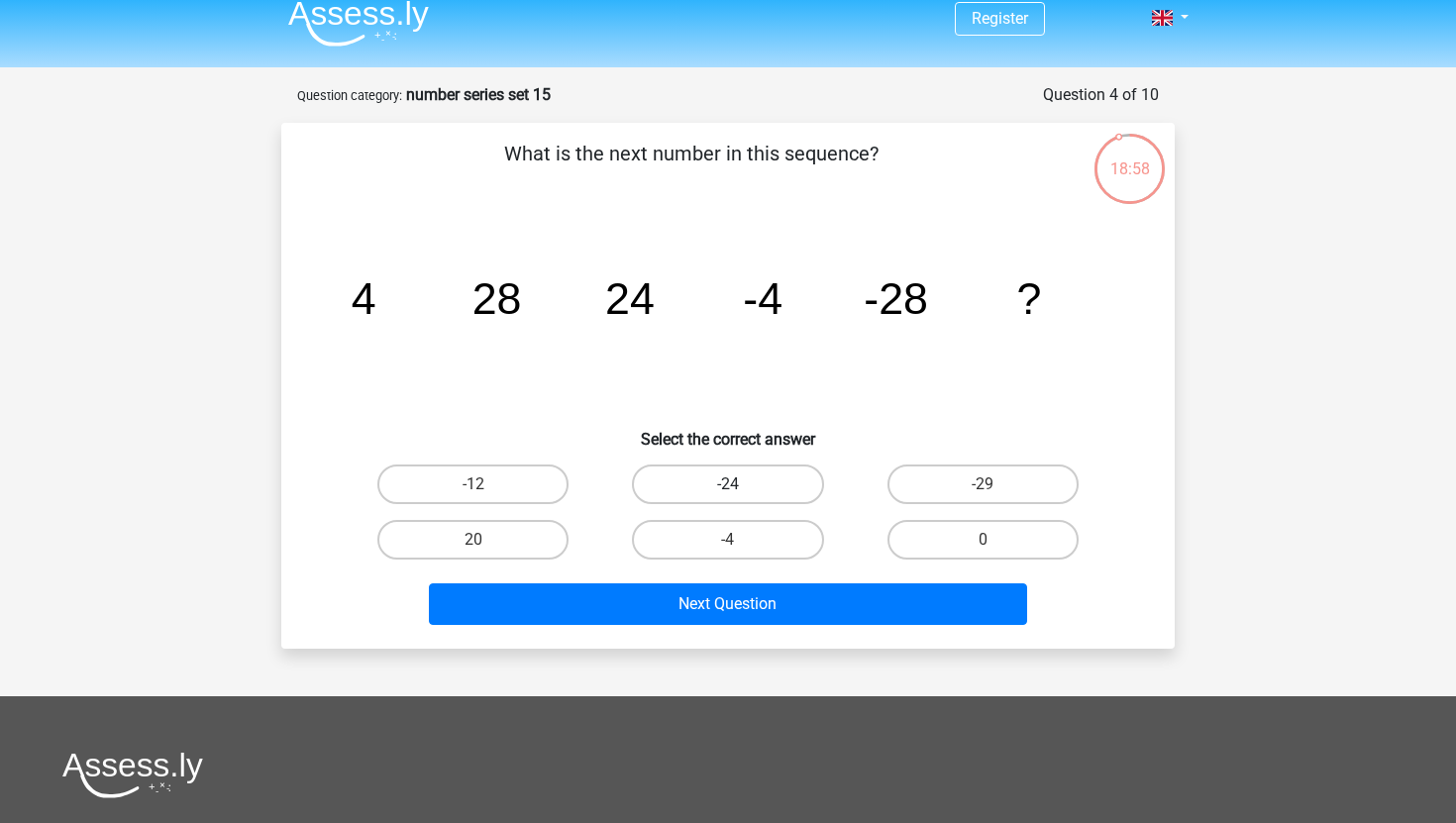 click on "-24" at bounding box center [727, 484] 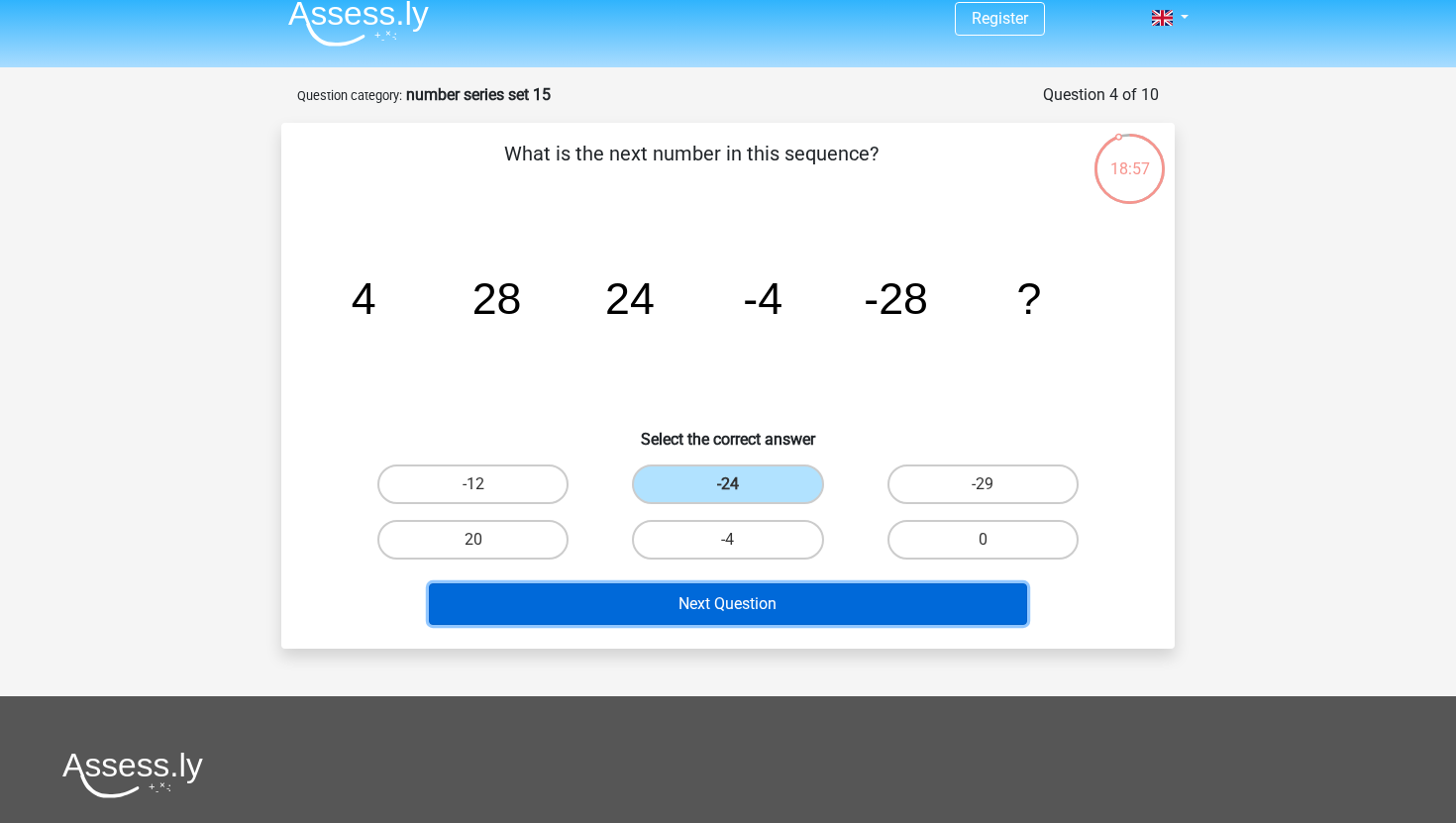 click on "Next Question" at bounding box center [728, 604] 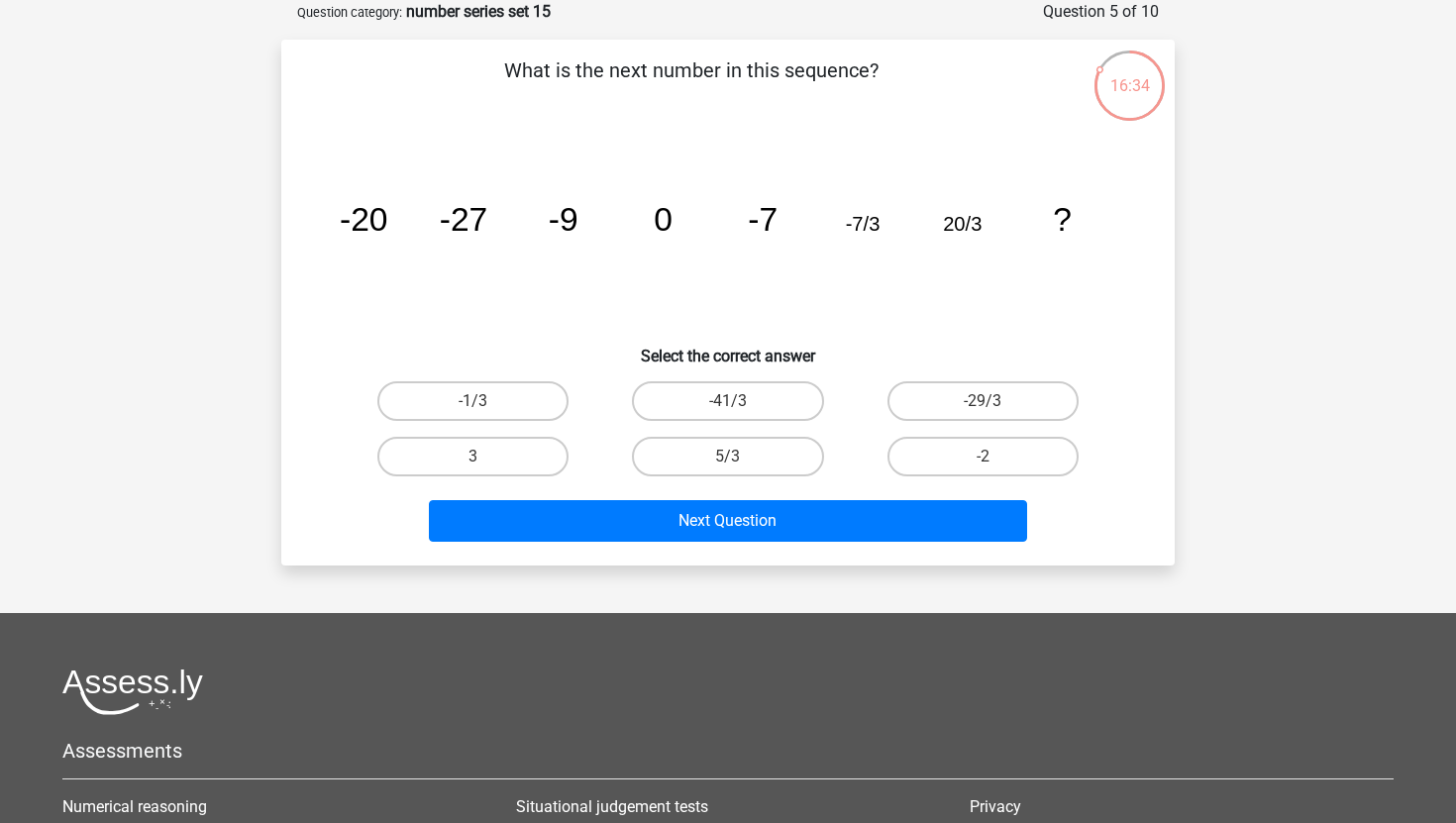 scroll, scrollTop: 0, scrollLeft: 0, axis: both 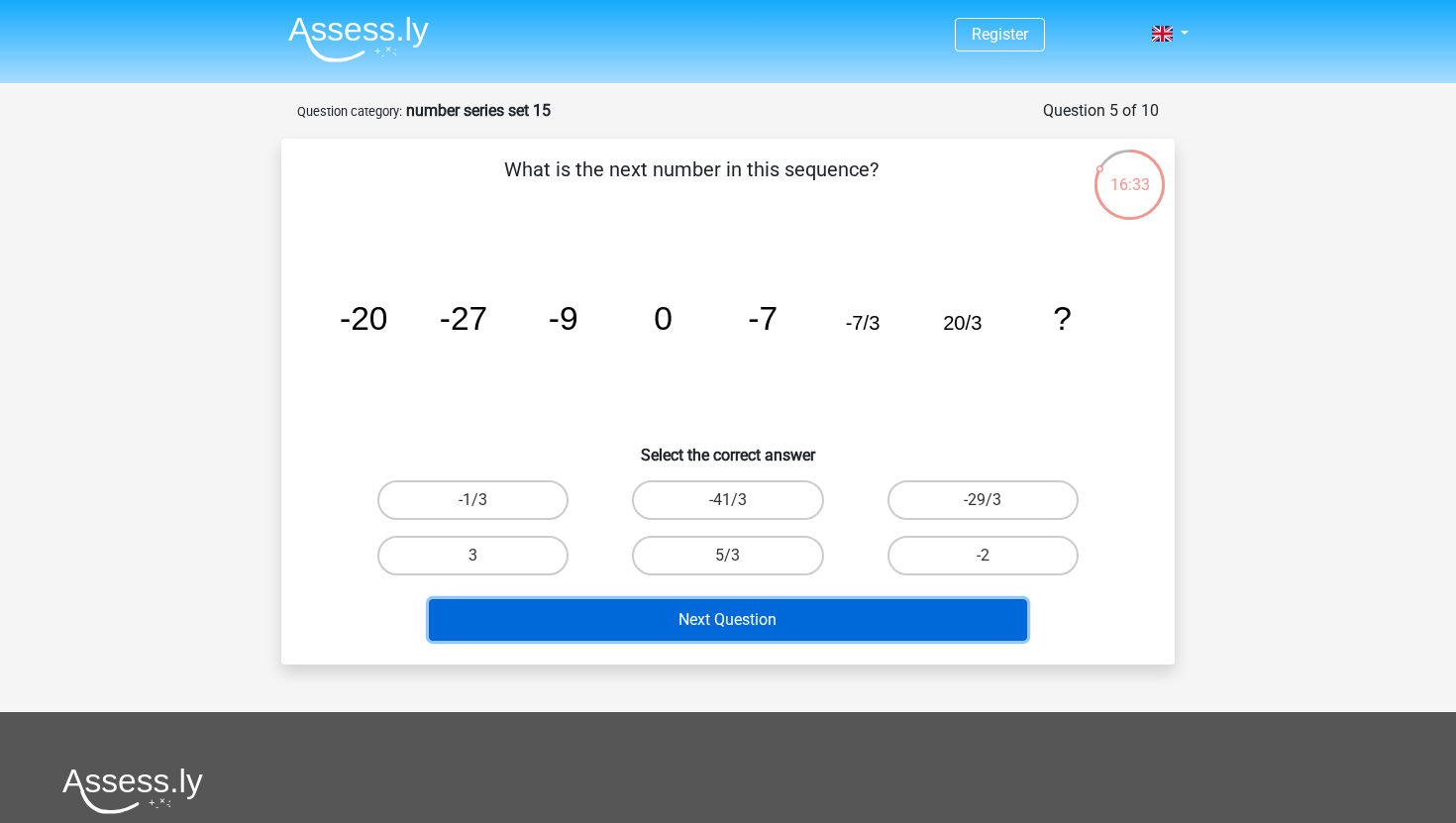 click on "Next Question" at bounding box center (728, 620) 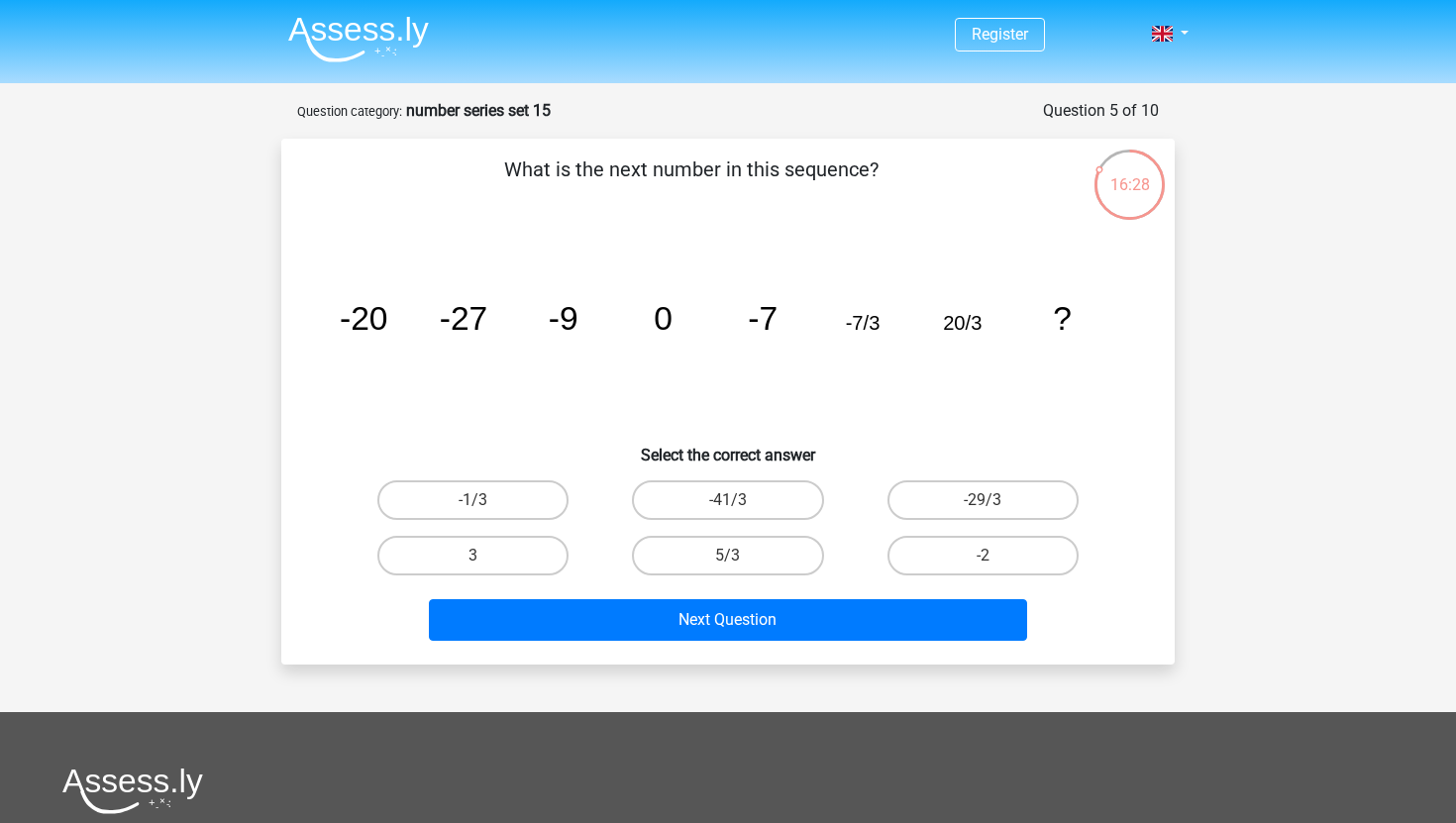 click on "What is the next number in this sequence?
image/svg+xml
-20
-27
-9
0
-7
-7/3
20/3
?
Select the correct answer" at bounding box center [728, 401] 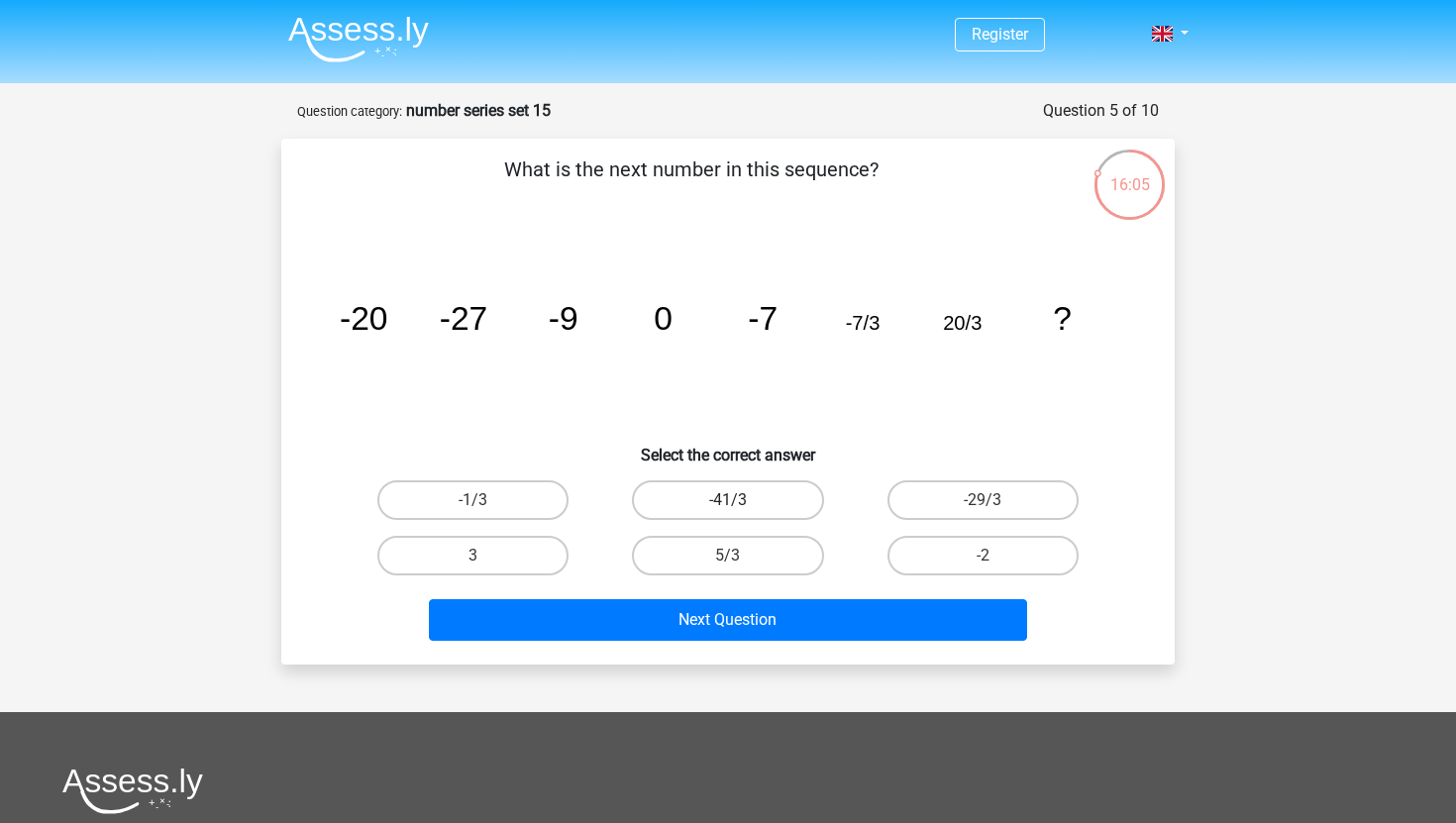 click on "-41/3" at bounding box center (727, 500) 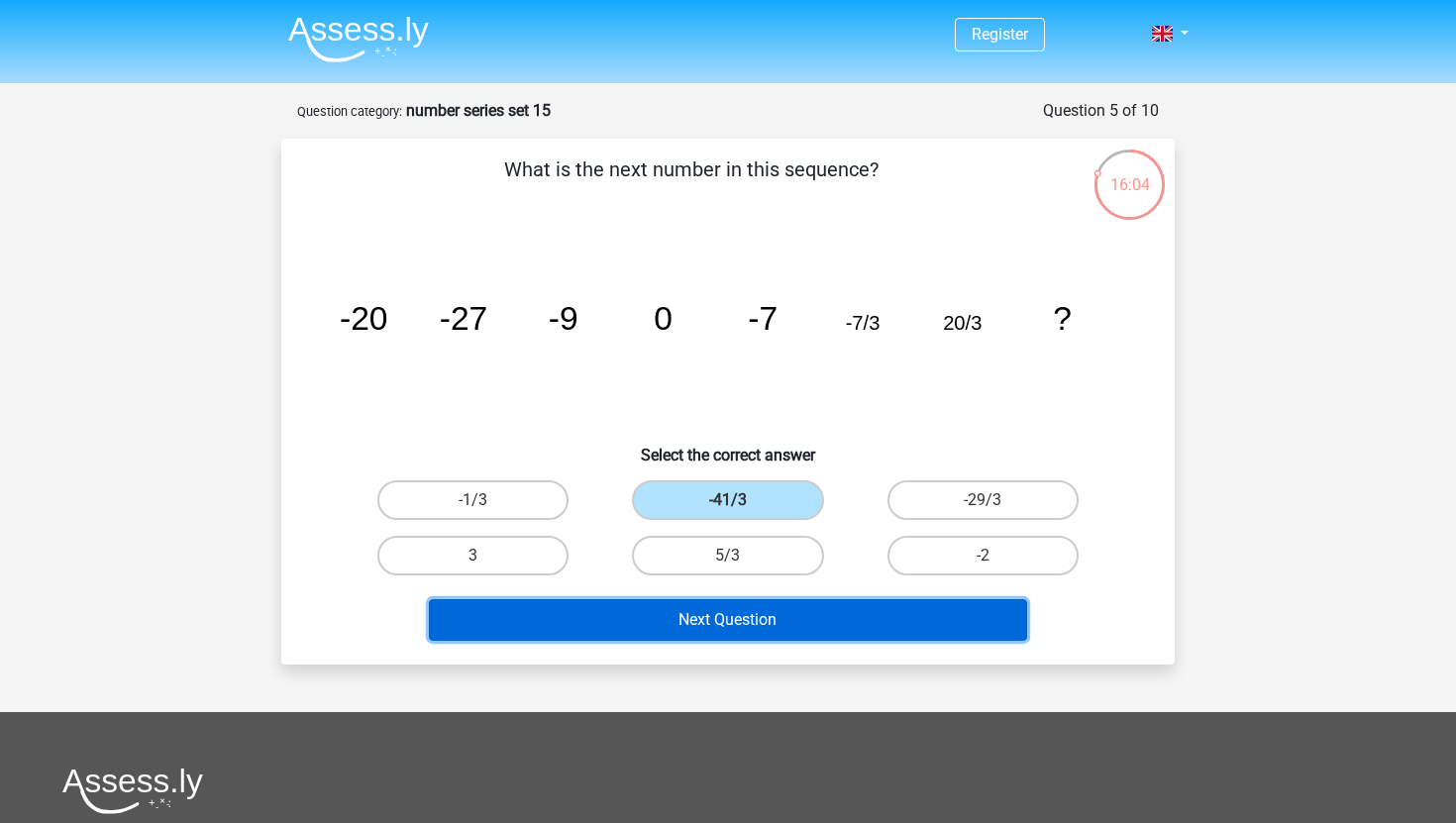 click on "Next Question" at bounding box center [728, 620] 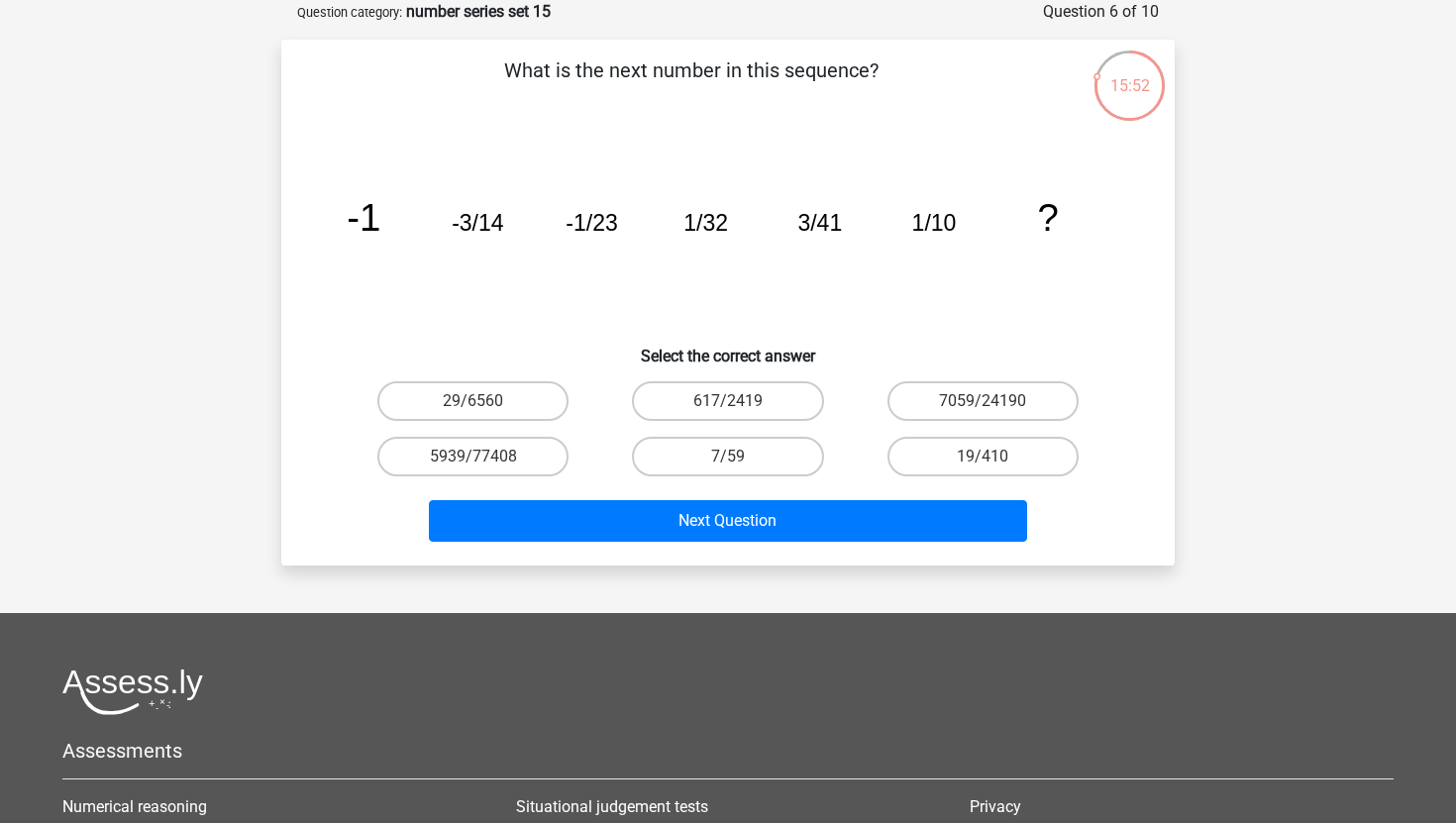 scroll, scrollTop: 83, scrollLeft: 0, axis: vertical 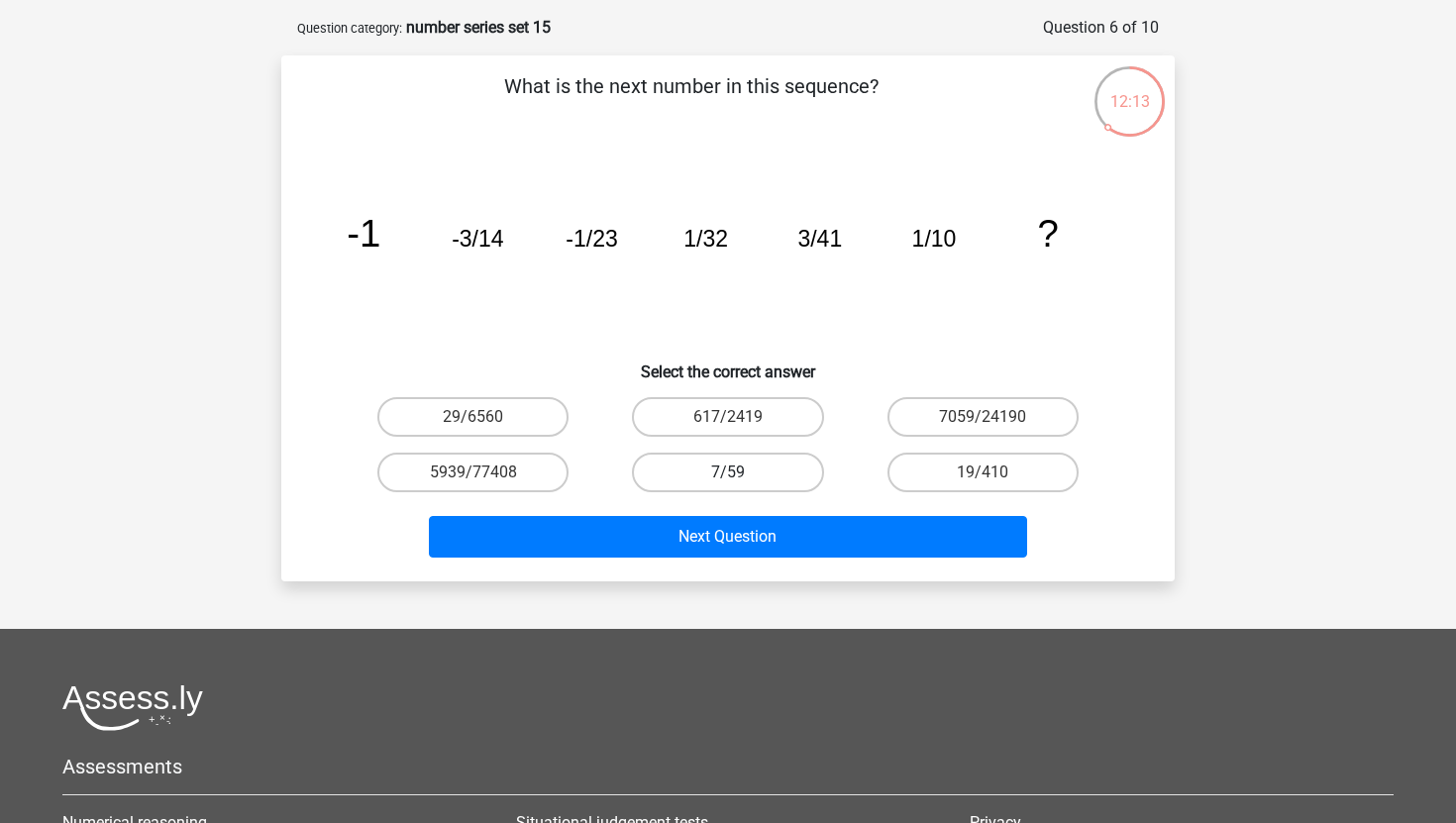 click on "7/59" at bounding box center [727, 472] 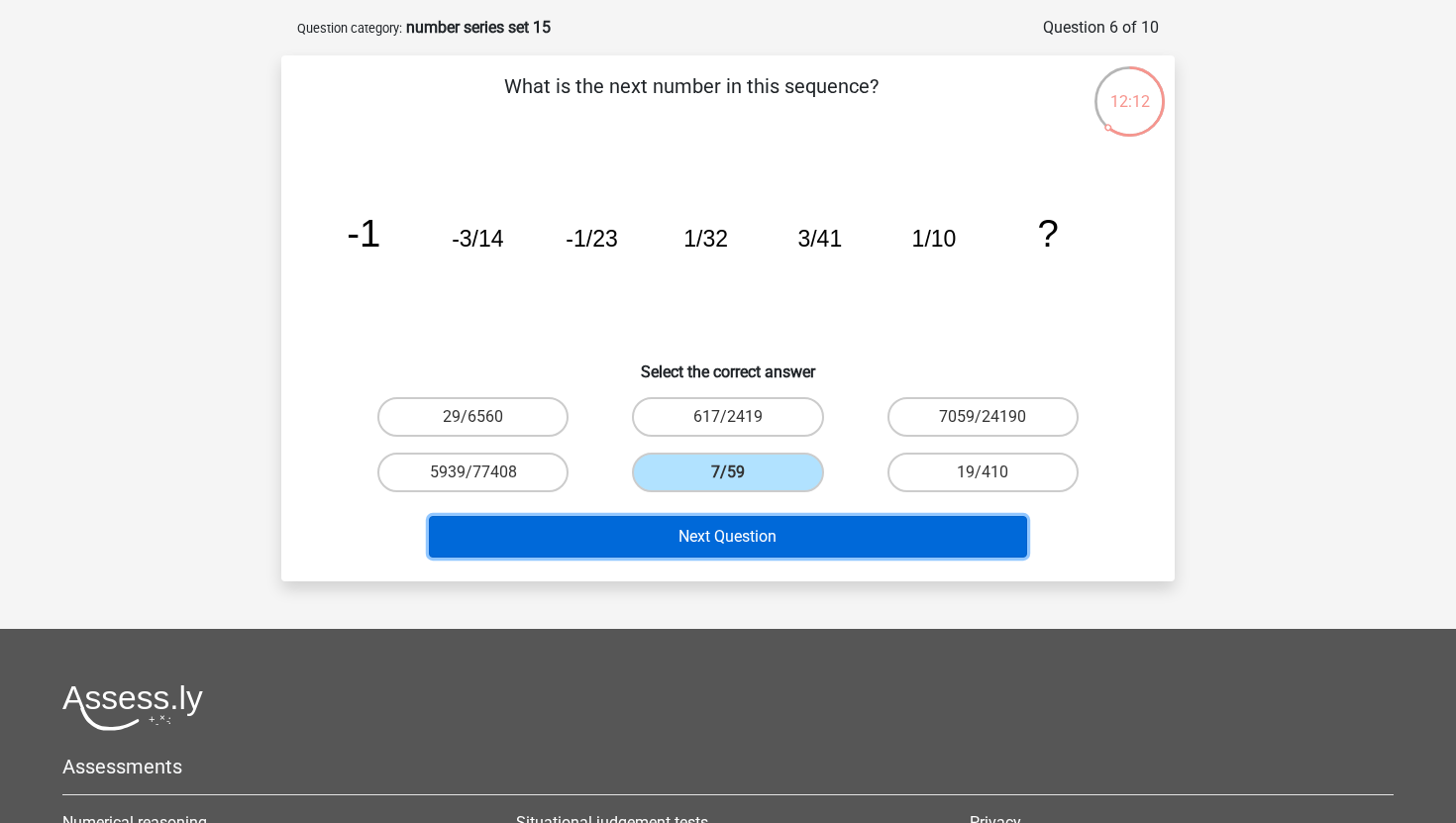 click on "Next Question" at bounding box center [728, 537] 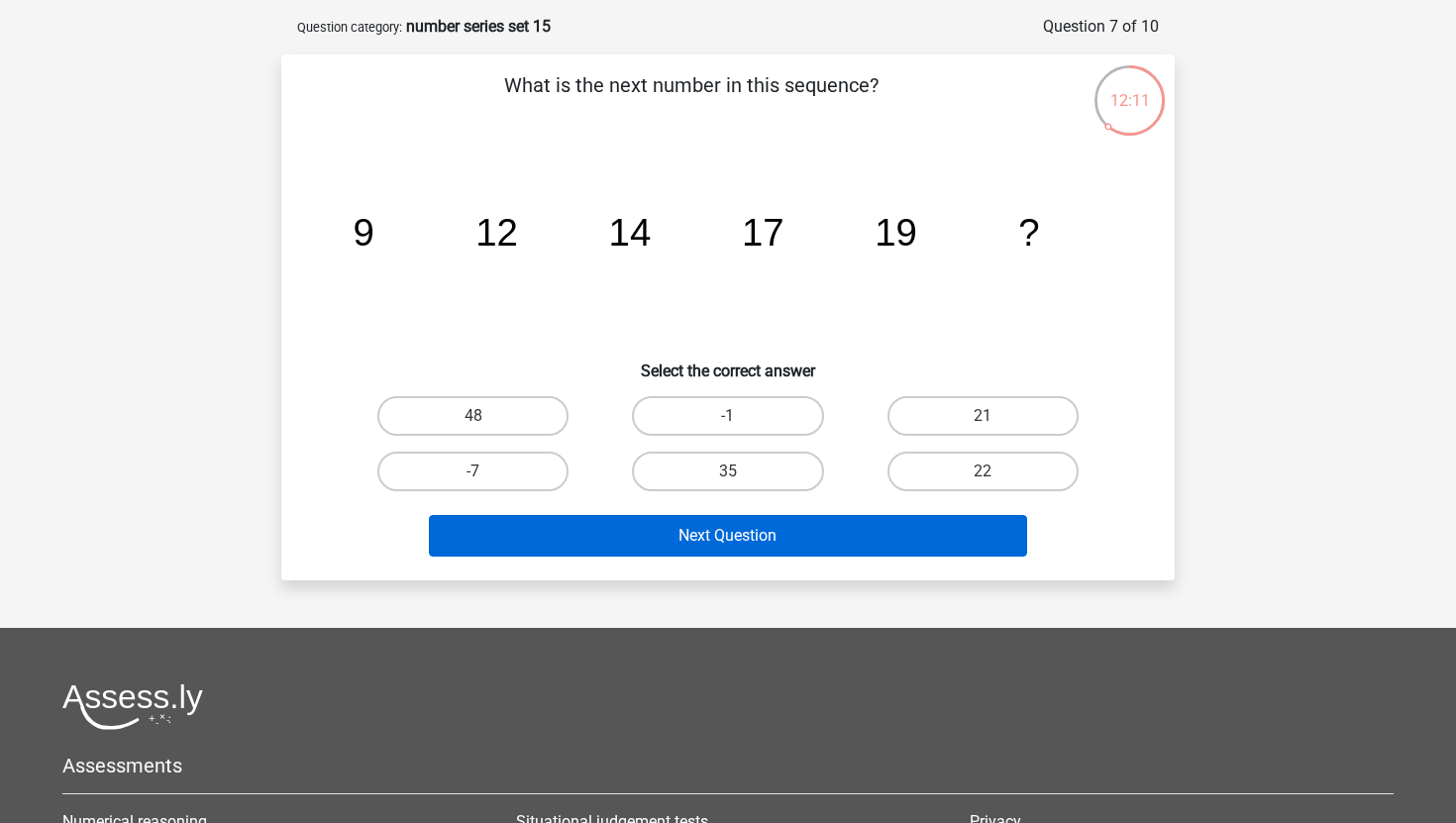 scroll, scrollTop: 99, scrollLeft: 0, axis: vertical 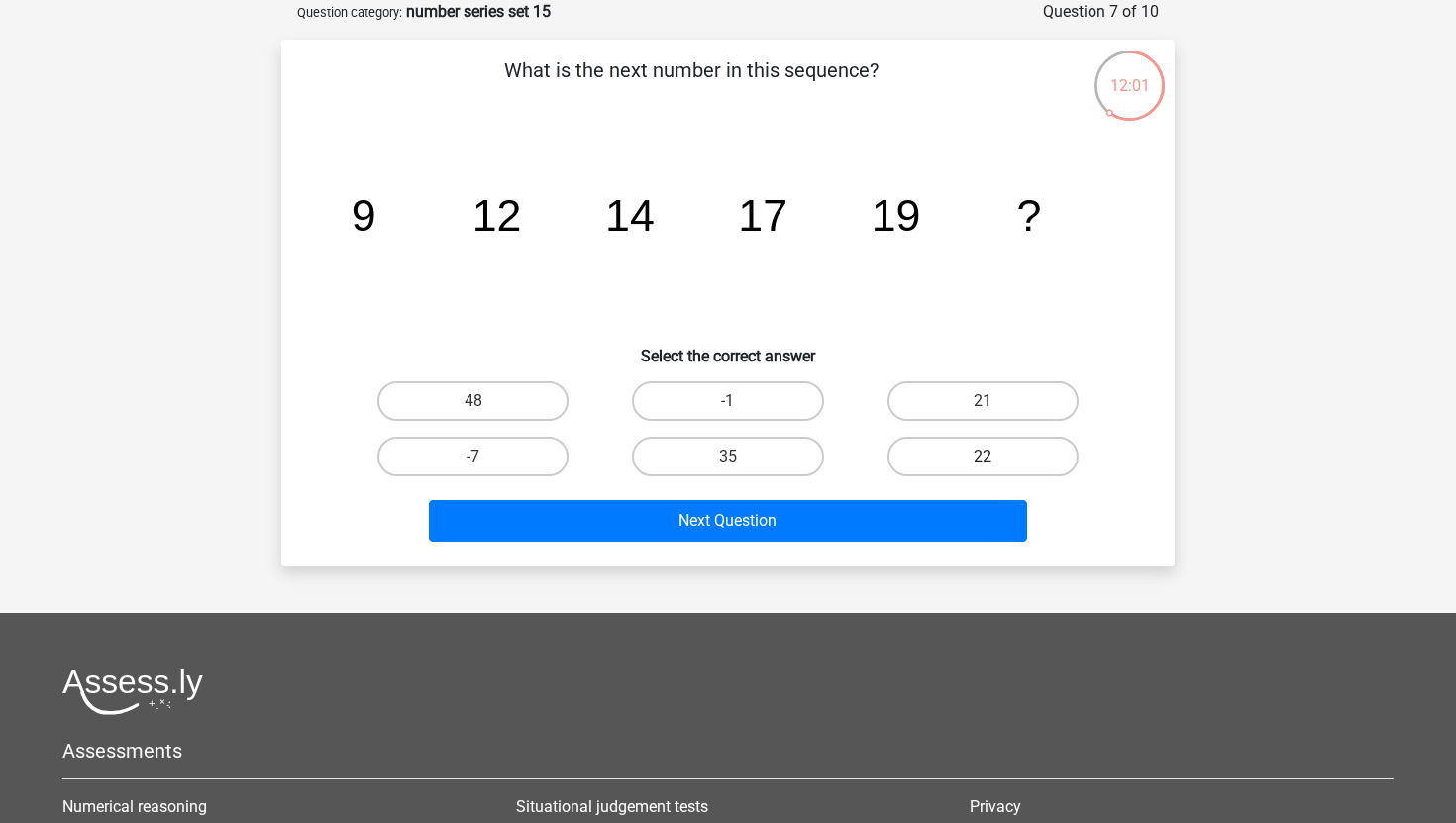 click on "22" at bounding box center [983, 457] 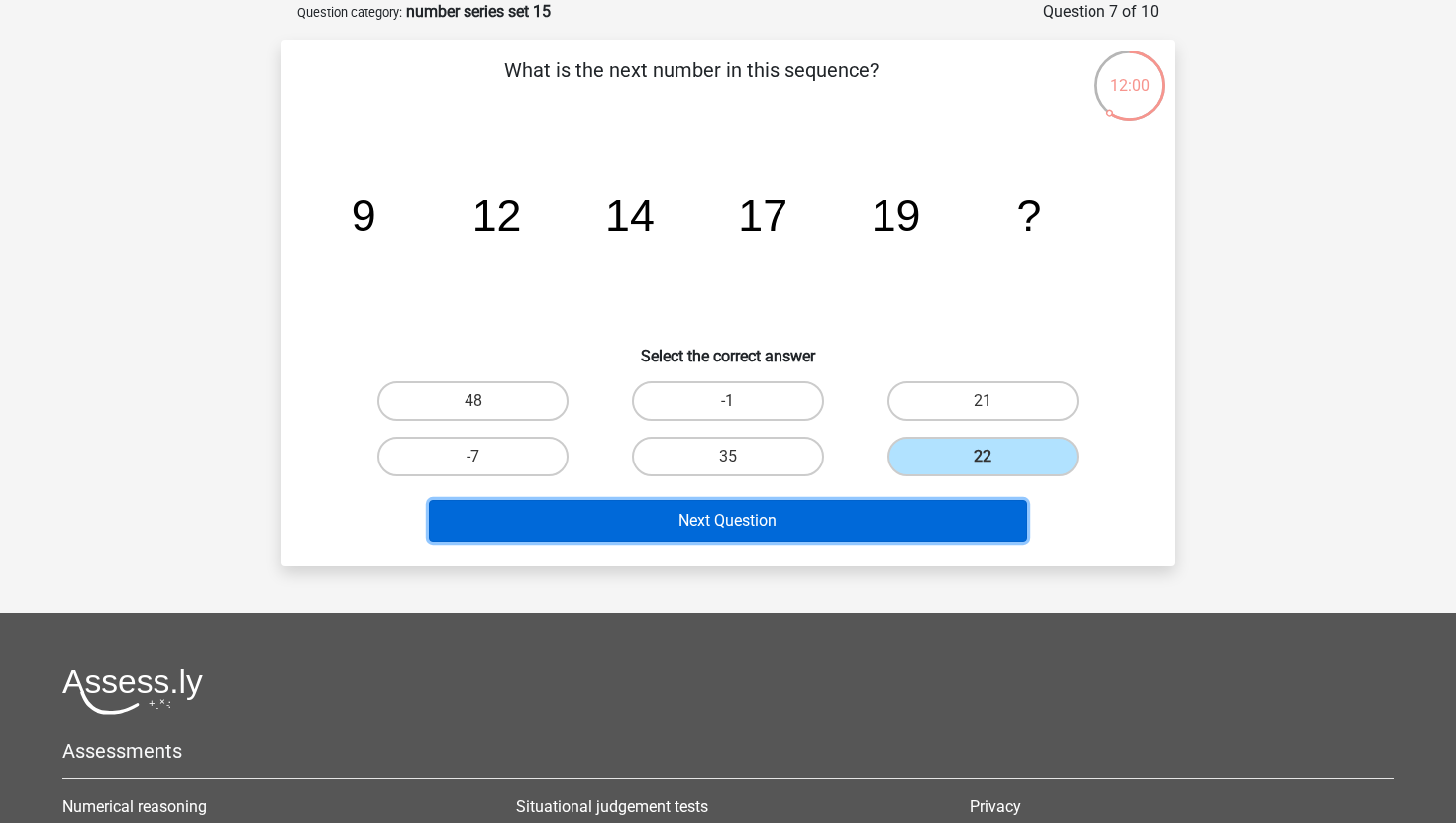 click on "Next Question" at bounding box center [728, 521] 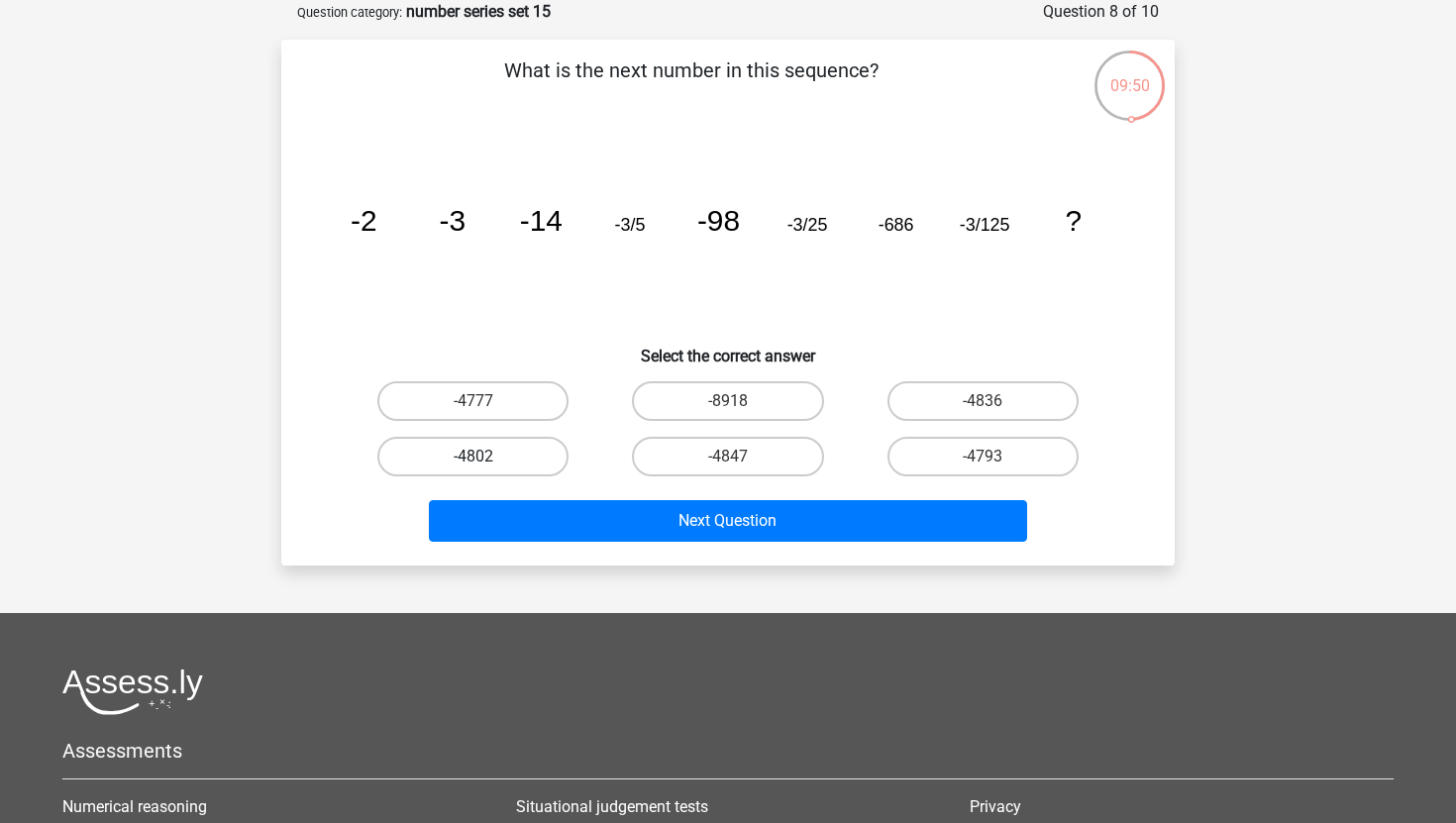 click on "-4802" at bounding box center (472, 457) 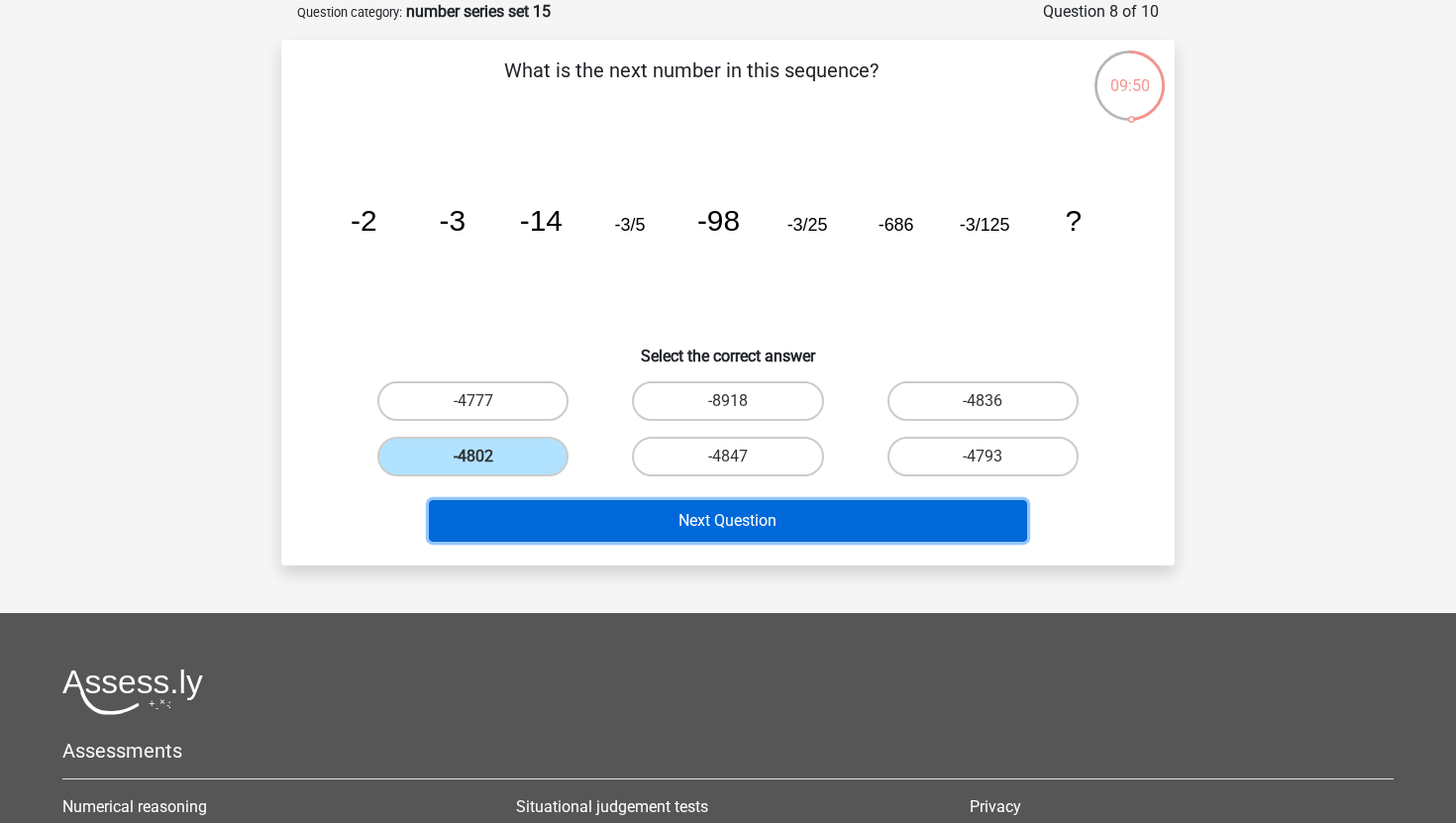 click on "Next Question" at bounding box center (728, 521) 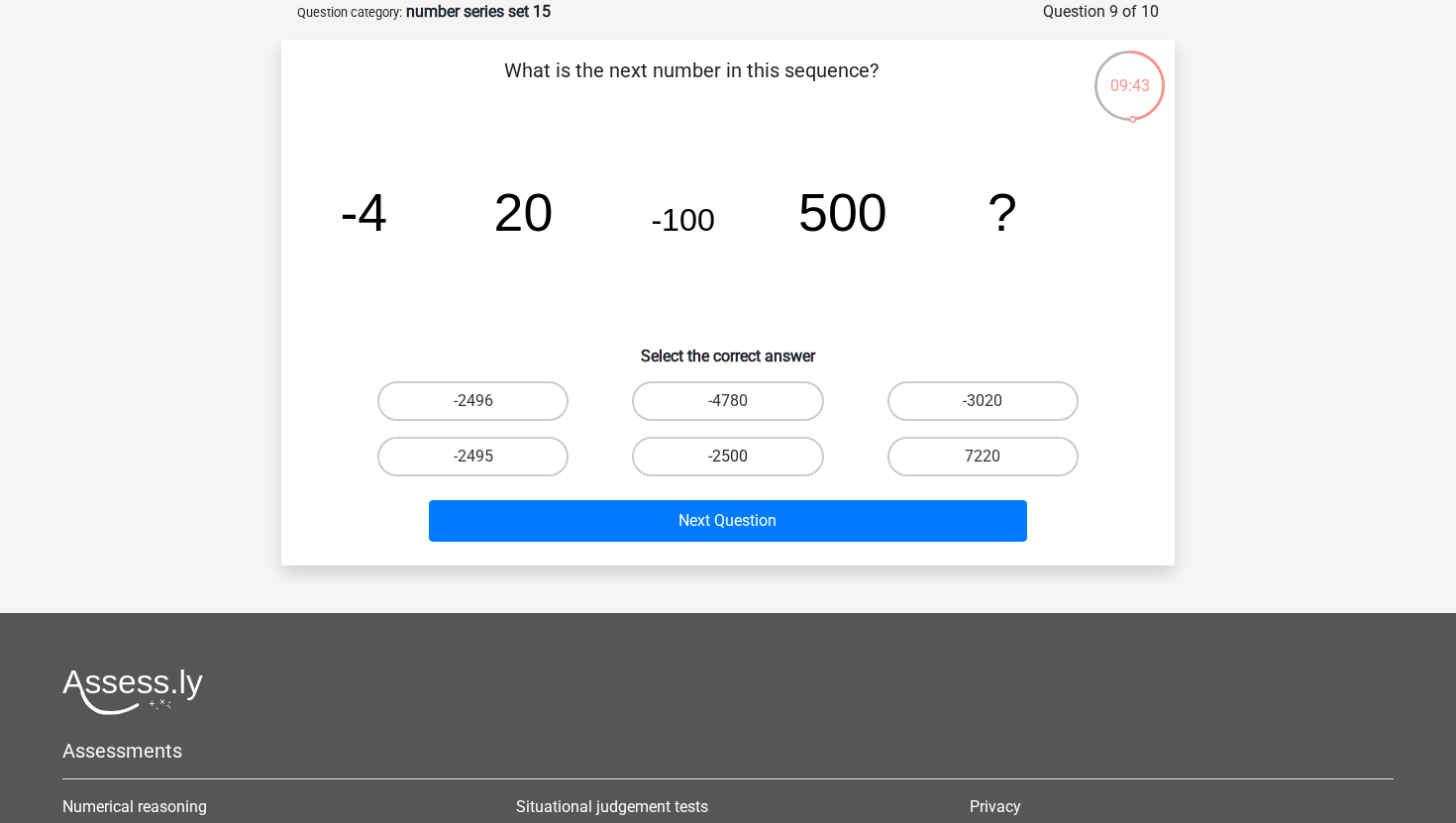 click on "-2500" at bounding box center [727, 457] 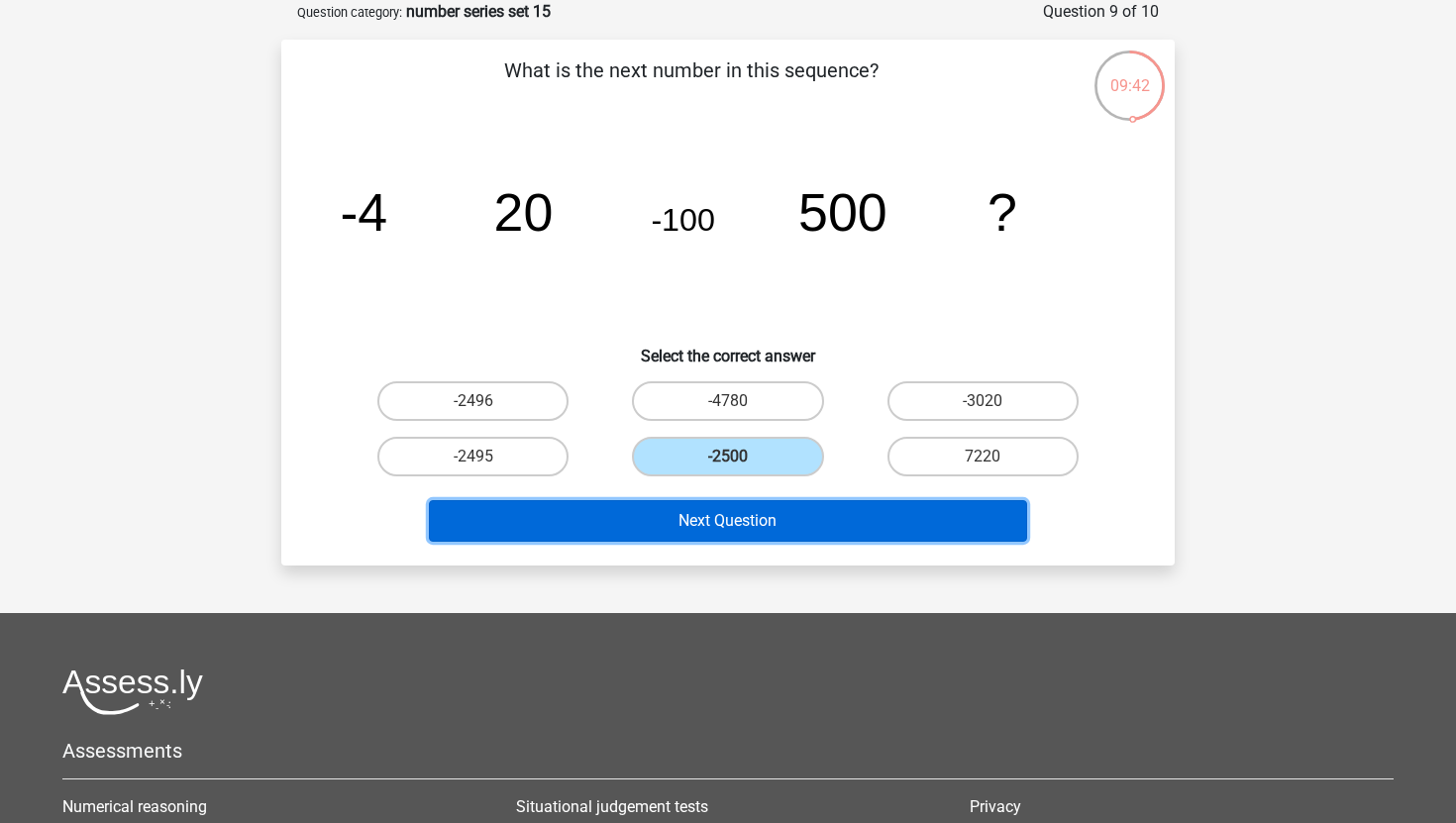 click on "Next Question" at bounding box center [728, 521] 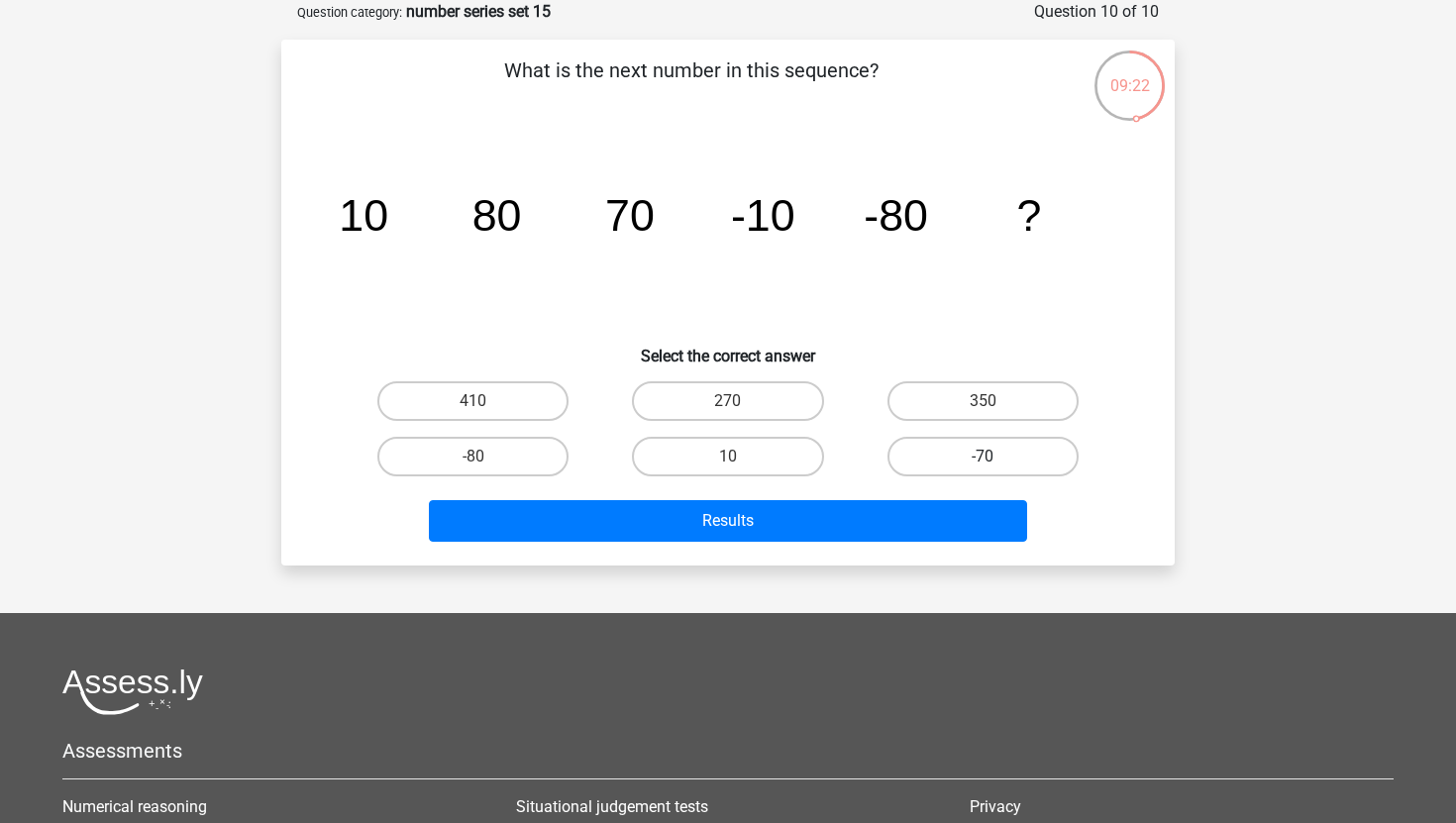click on "-70" at bounding box center (983, 457) 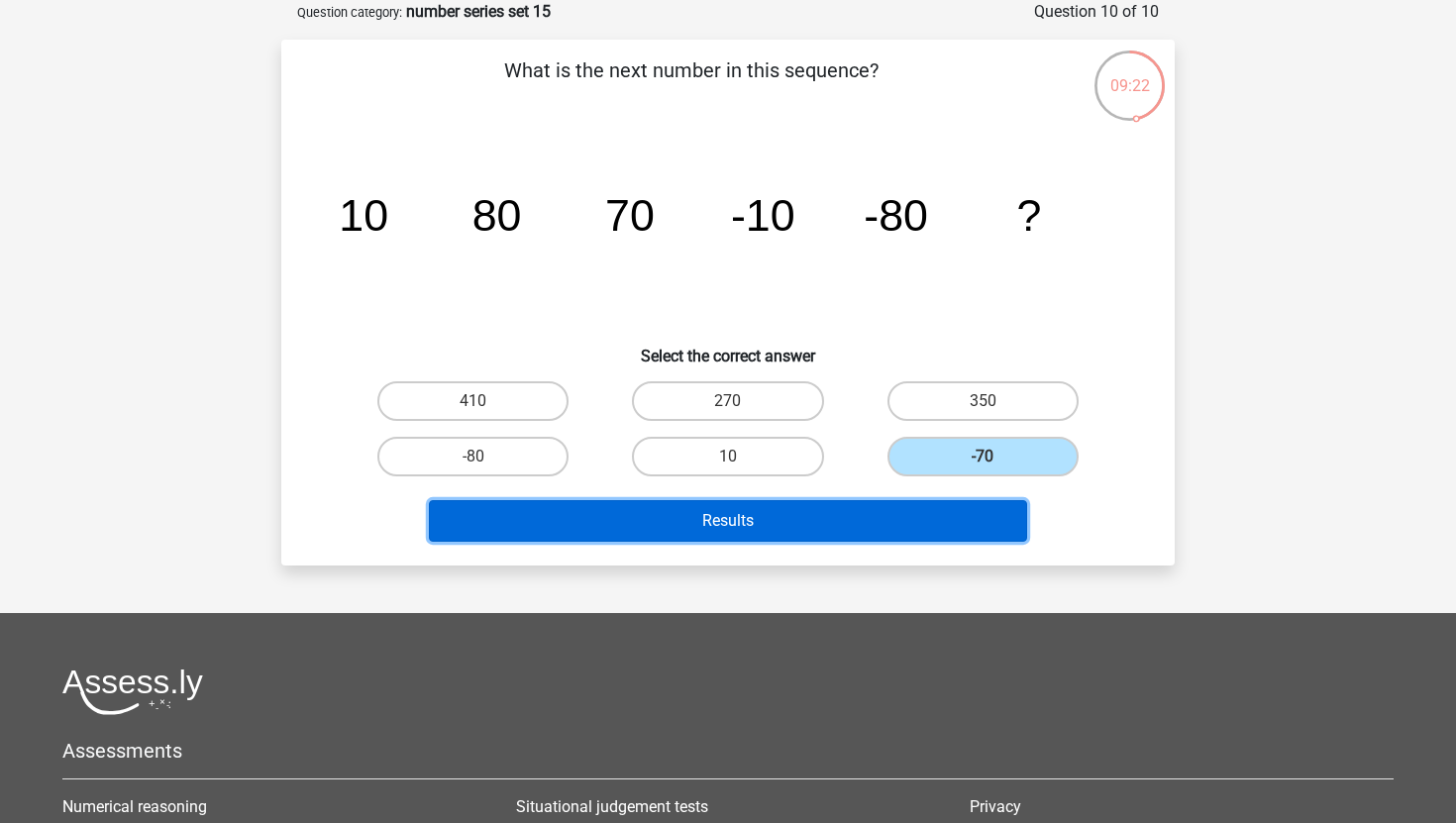 click on "Results" at bounding box center (728, 521) 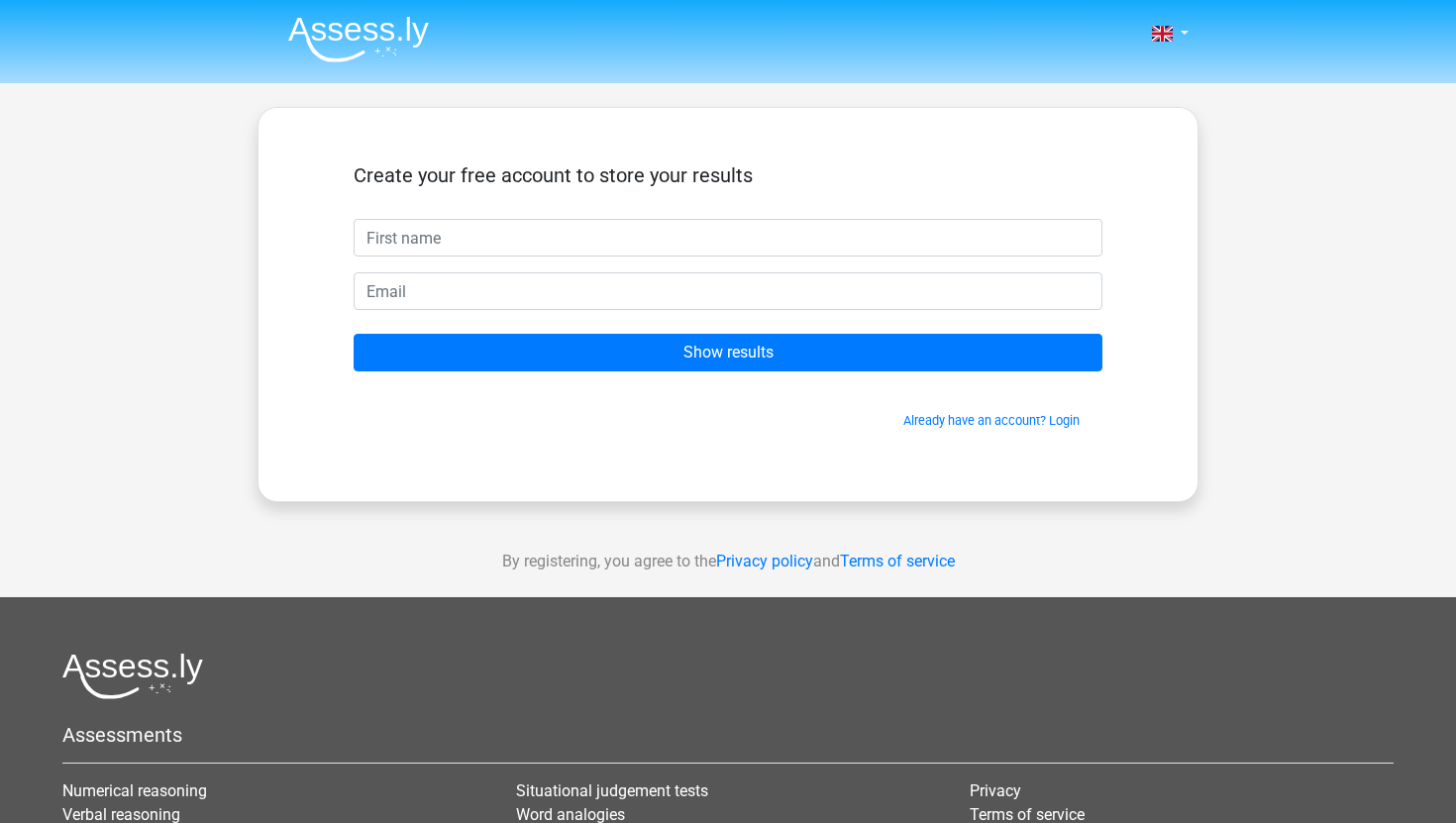 scroll, scrollTop: 0, scrollLeft: 0, axis: both 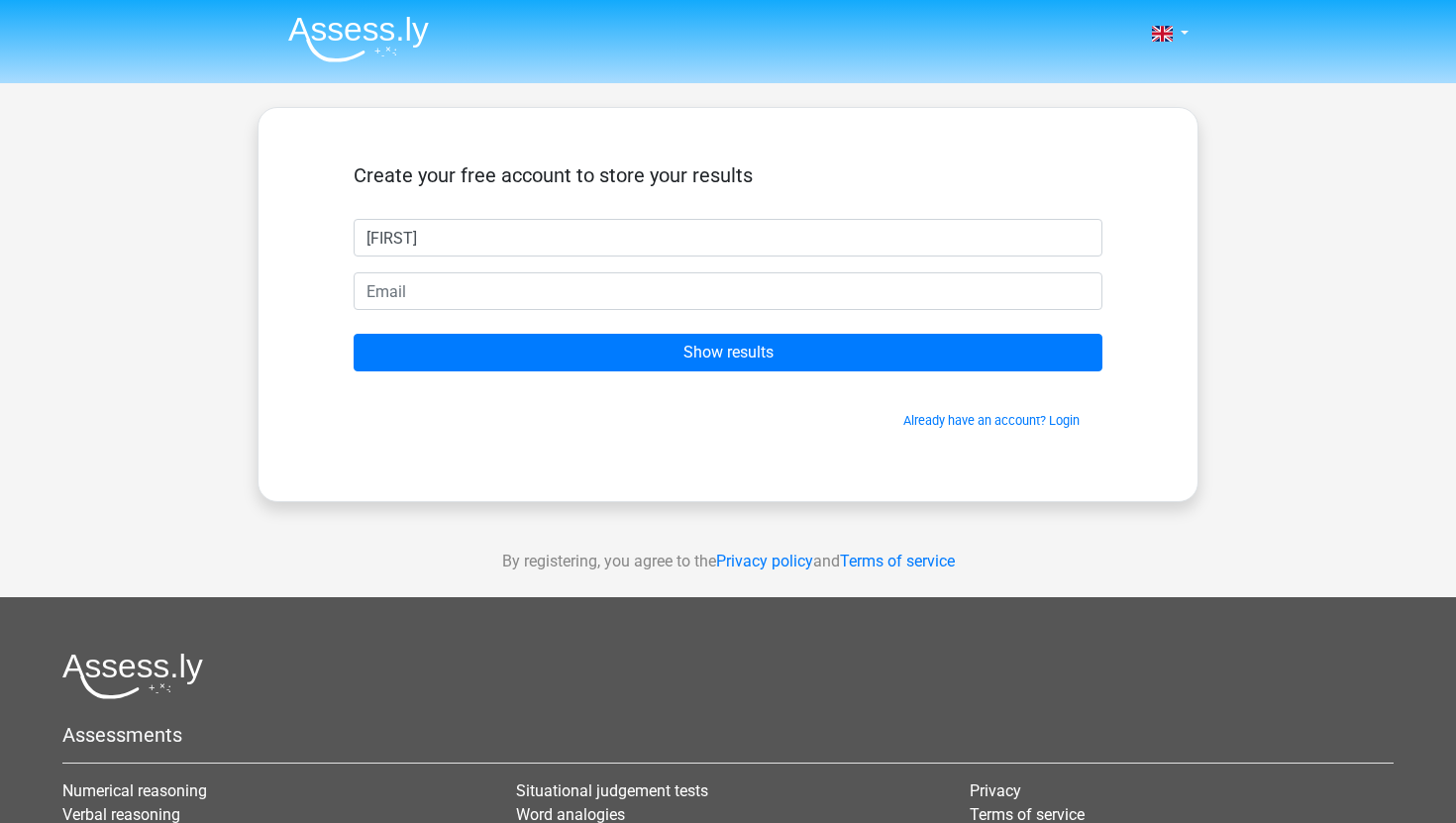 type on "[FIRST]" 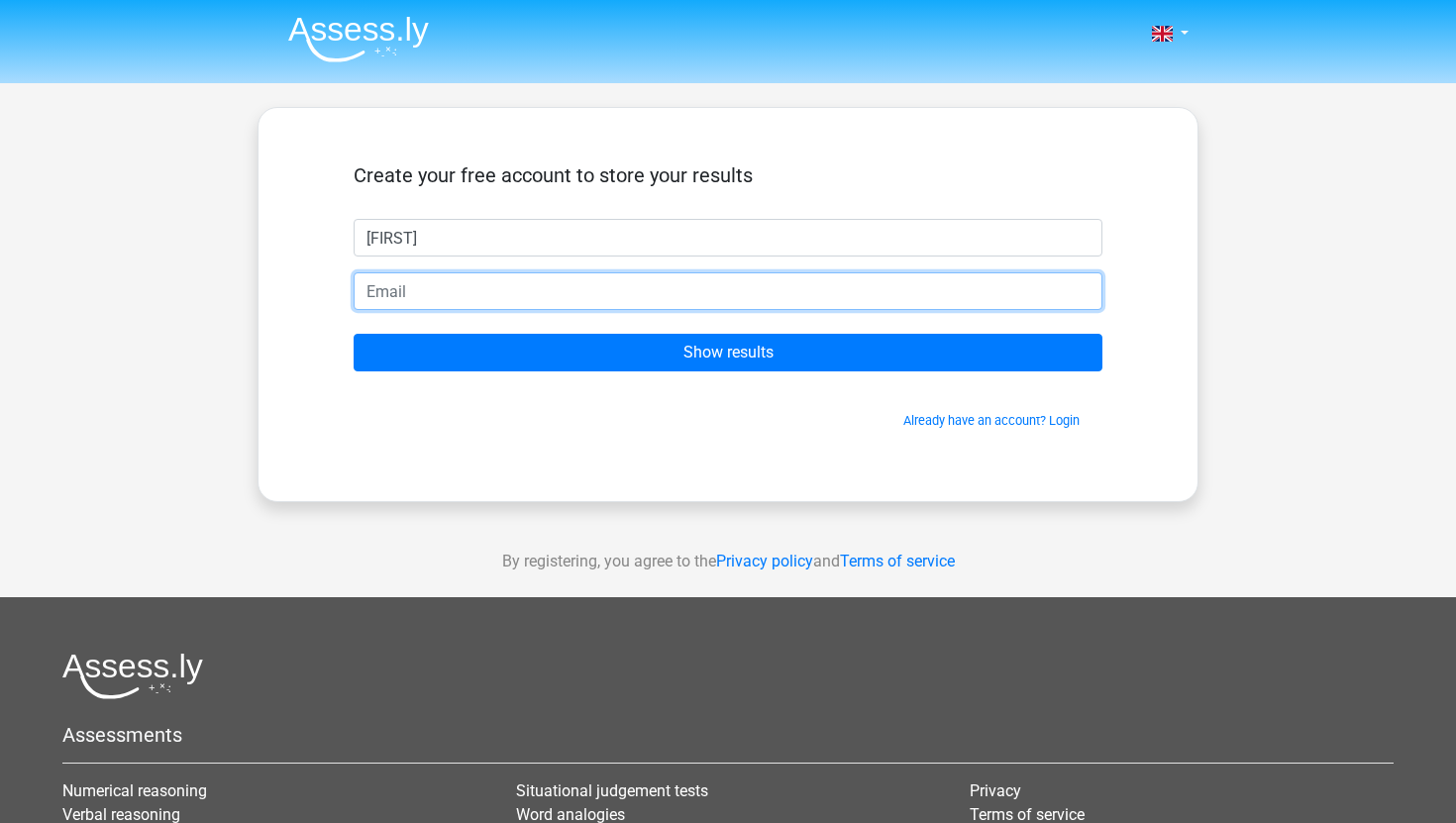 click at bounding box center (728, 291) 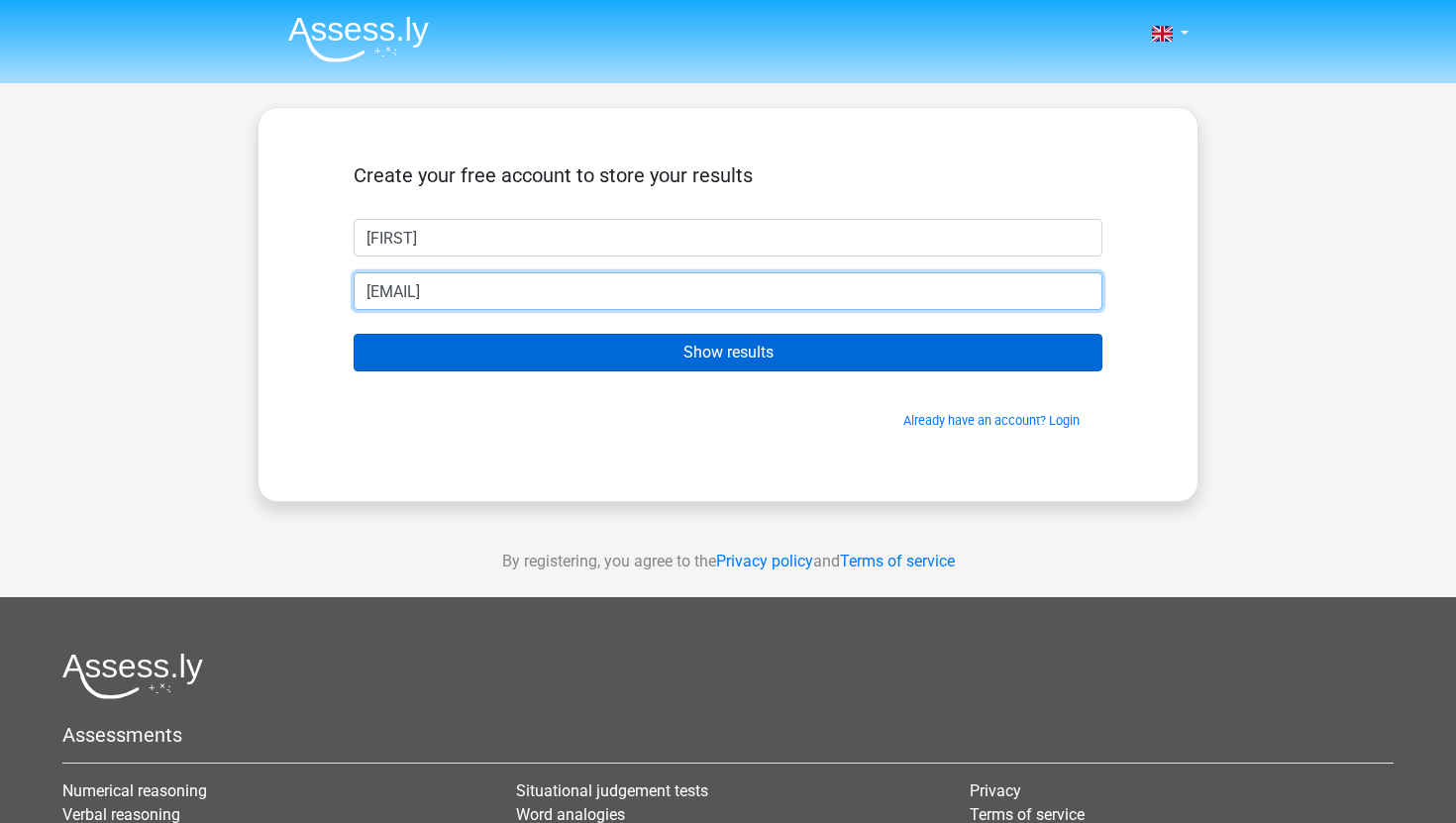 type on "[EMAIL]" 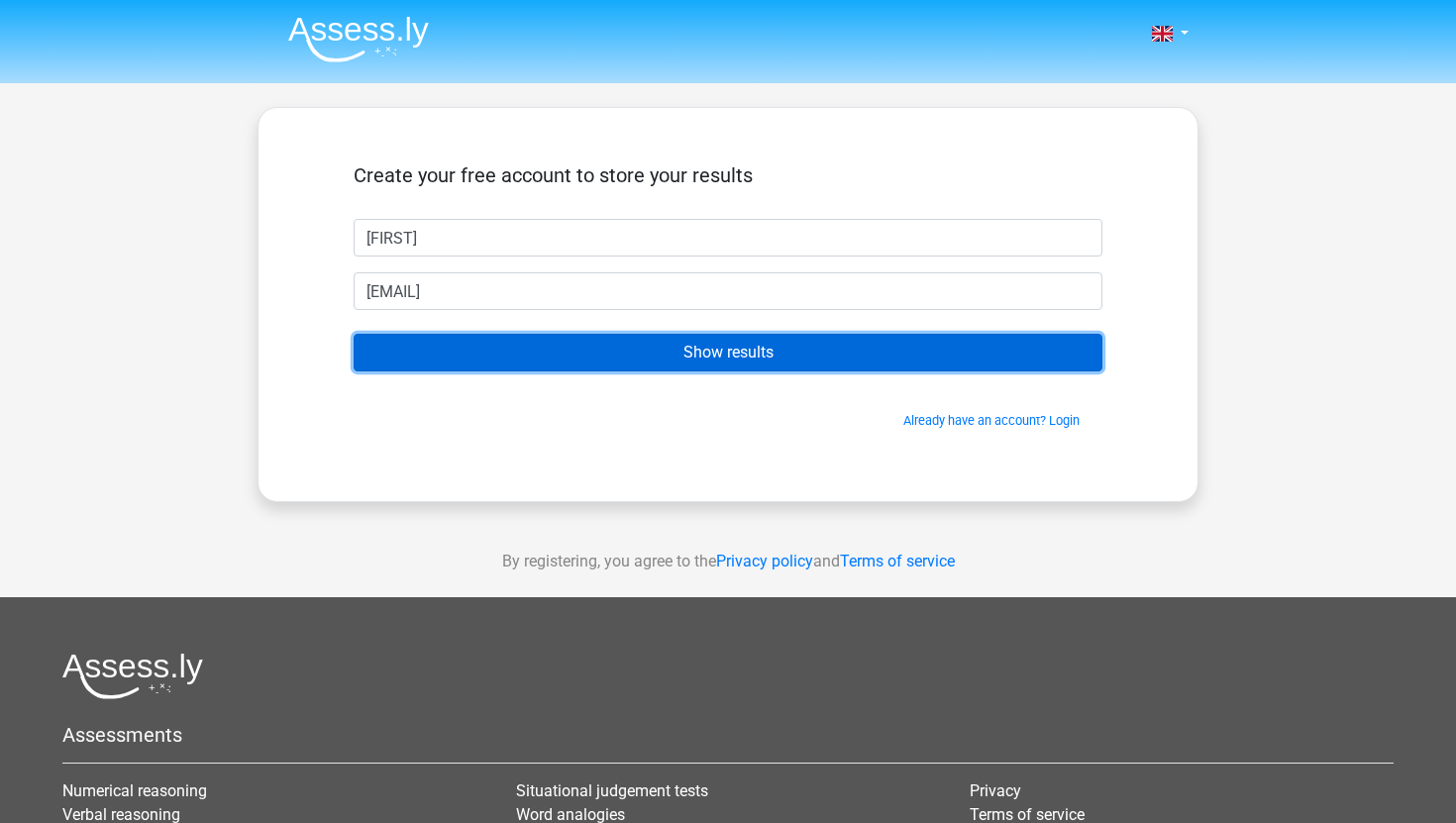 click on "Show results" at bounding box center (728, 353) 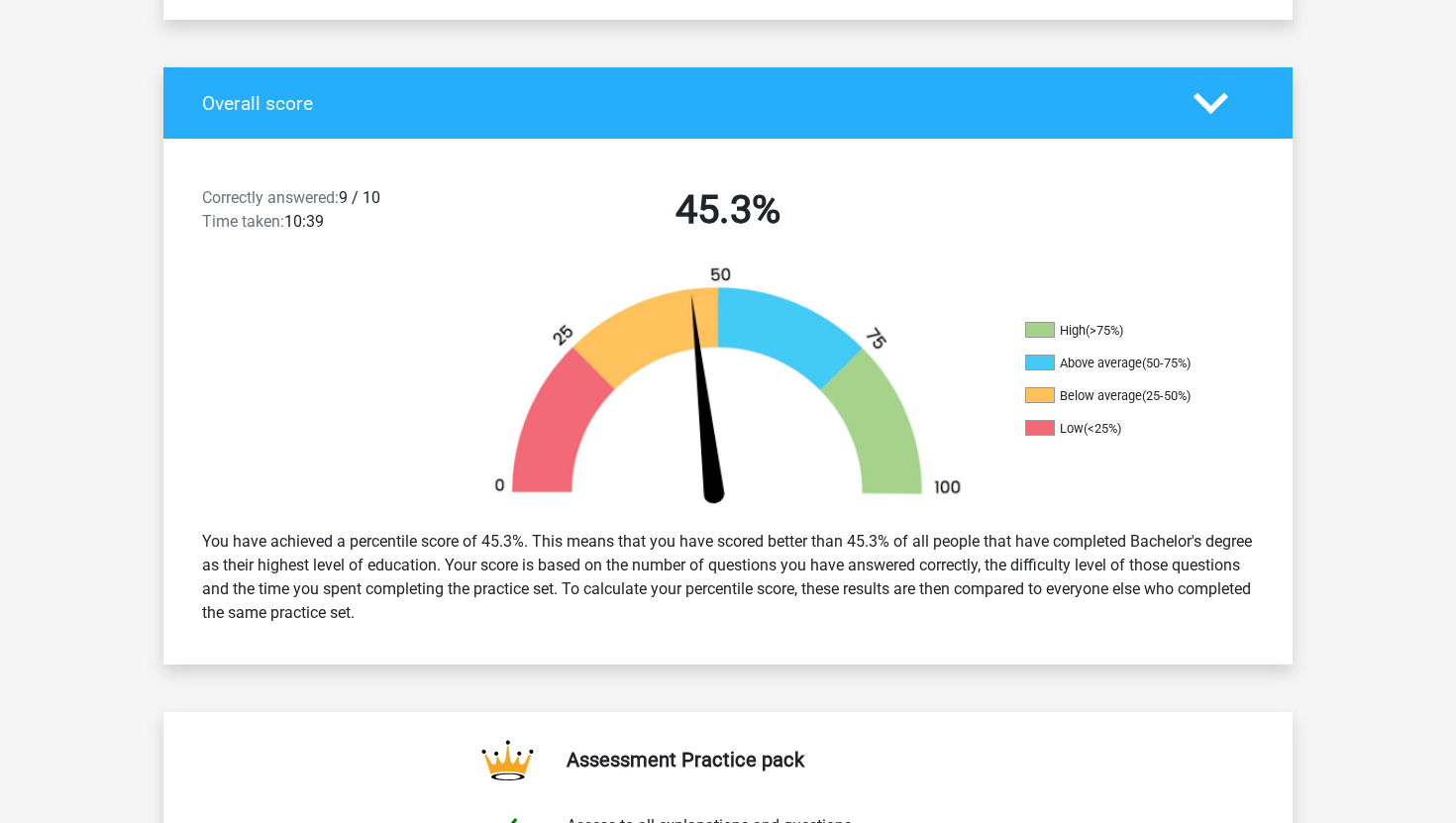 scroll, scrollTop: 381, scrollLeft: 0, axis: vertical 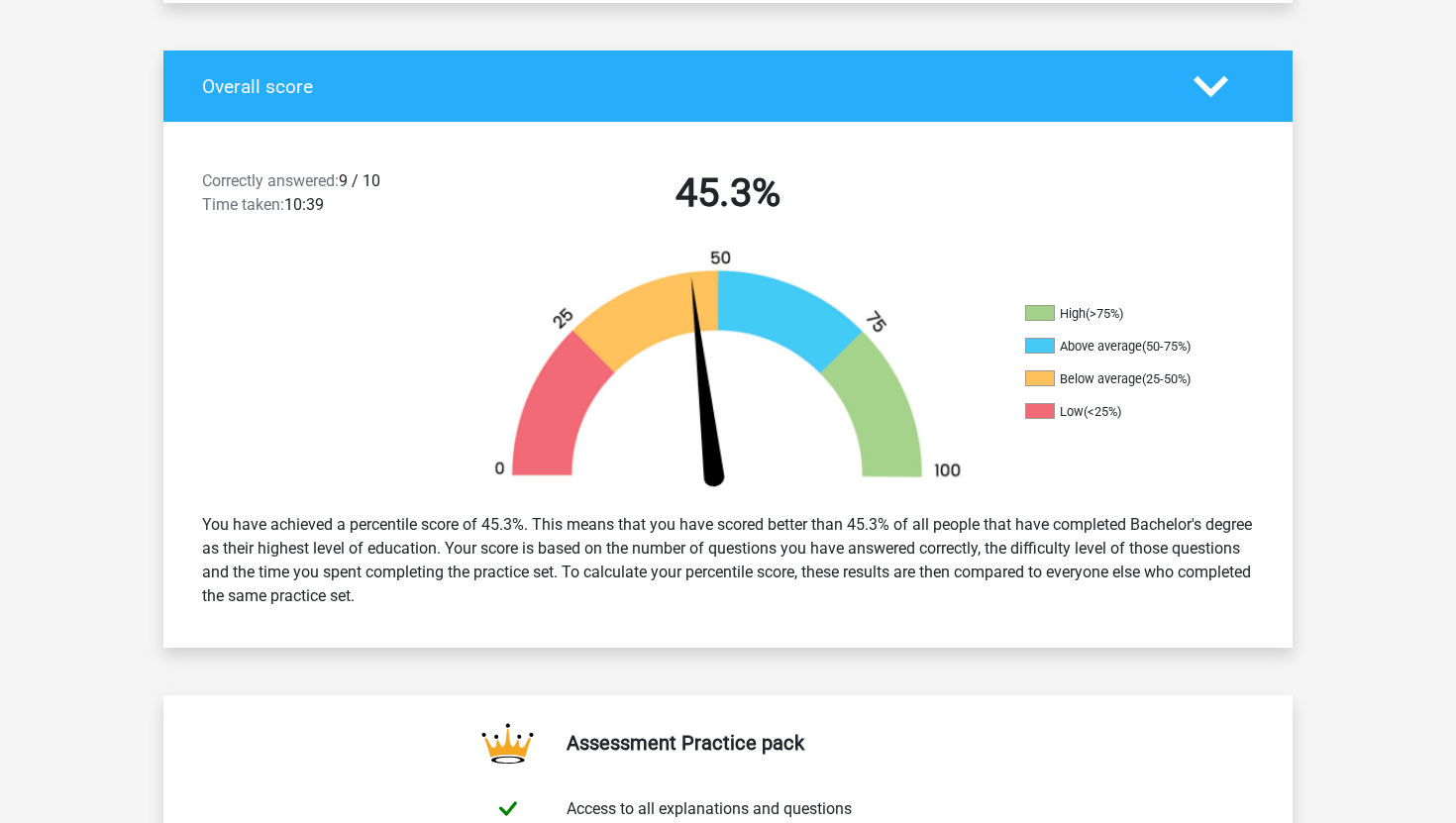click 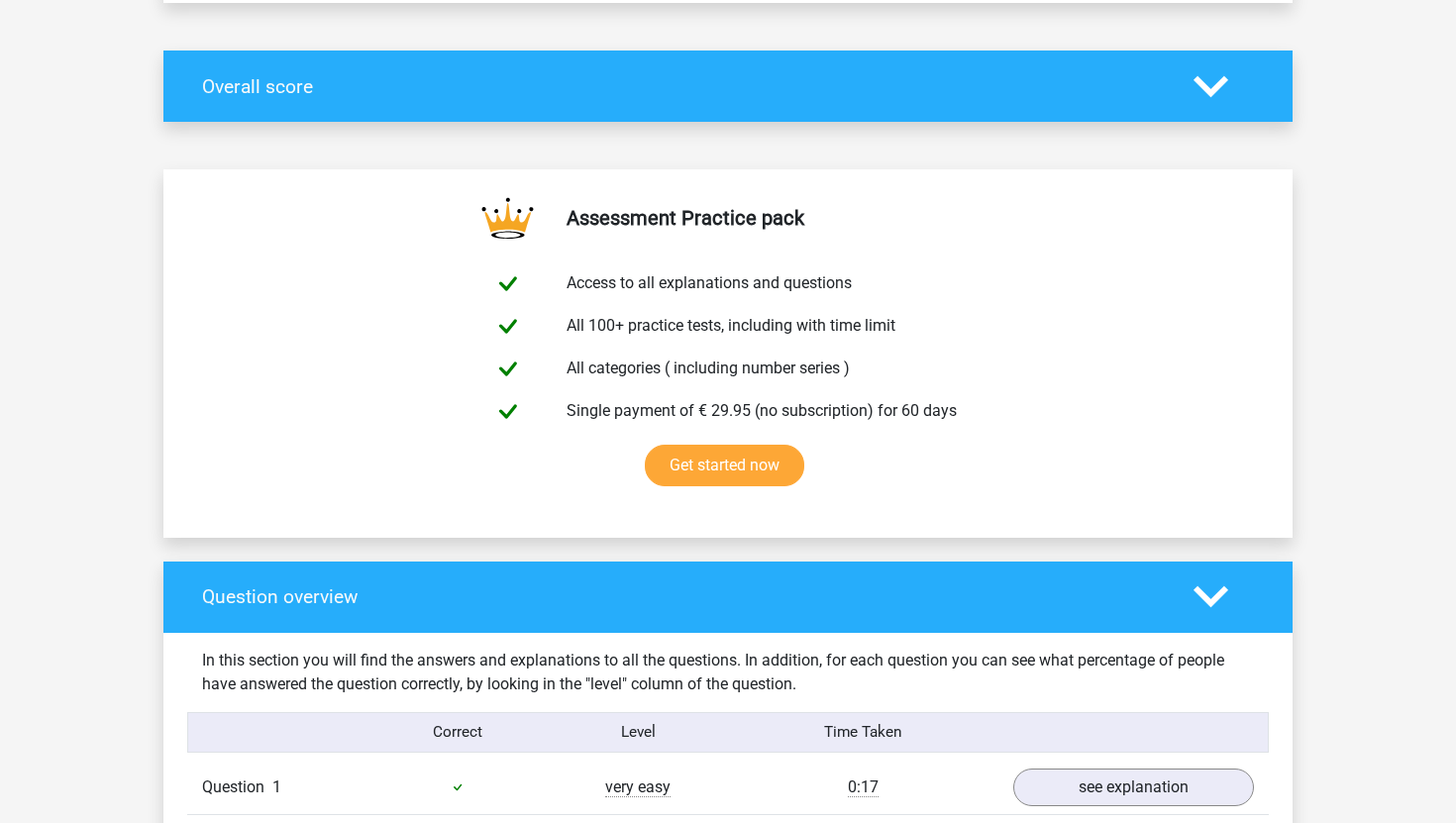 click 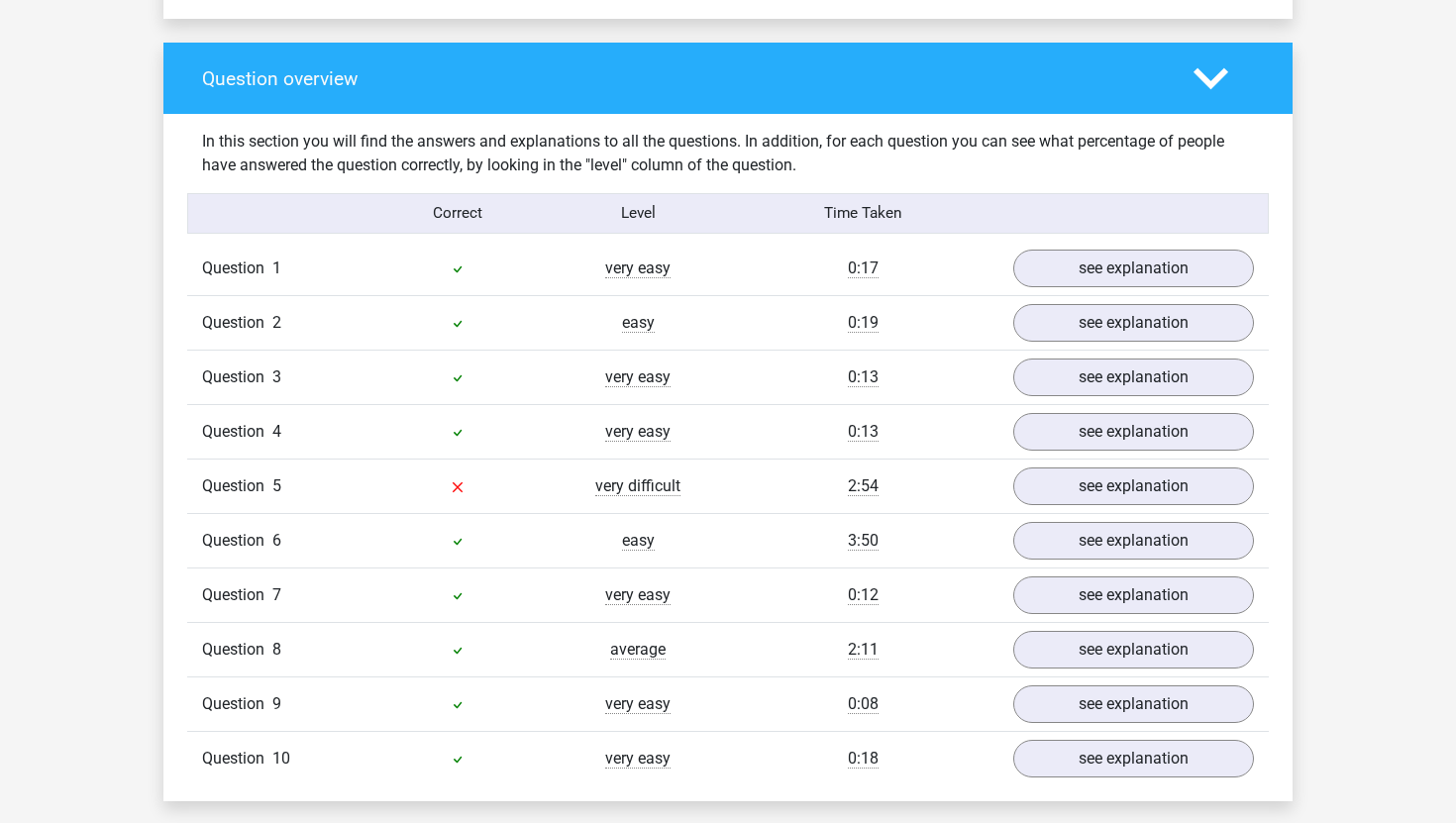 scroll, scrollTop: 1487, scrollLeft: 0, axis: vertical 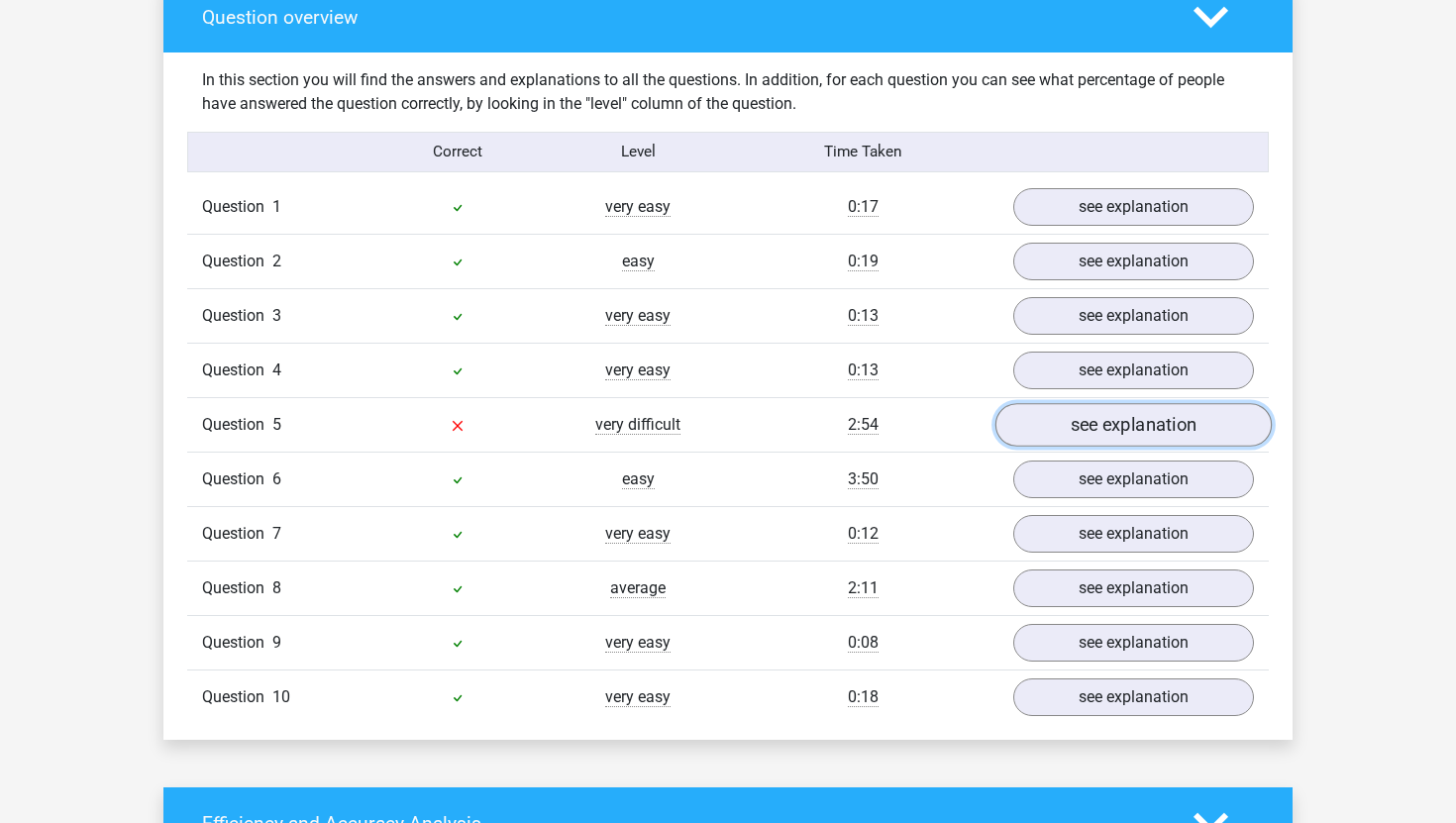 click on "see explanation" at bounding box center (1133, 425) 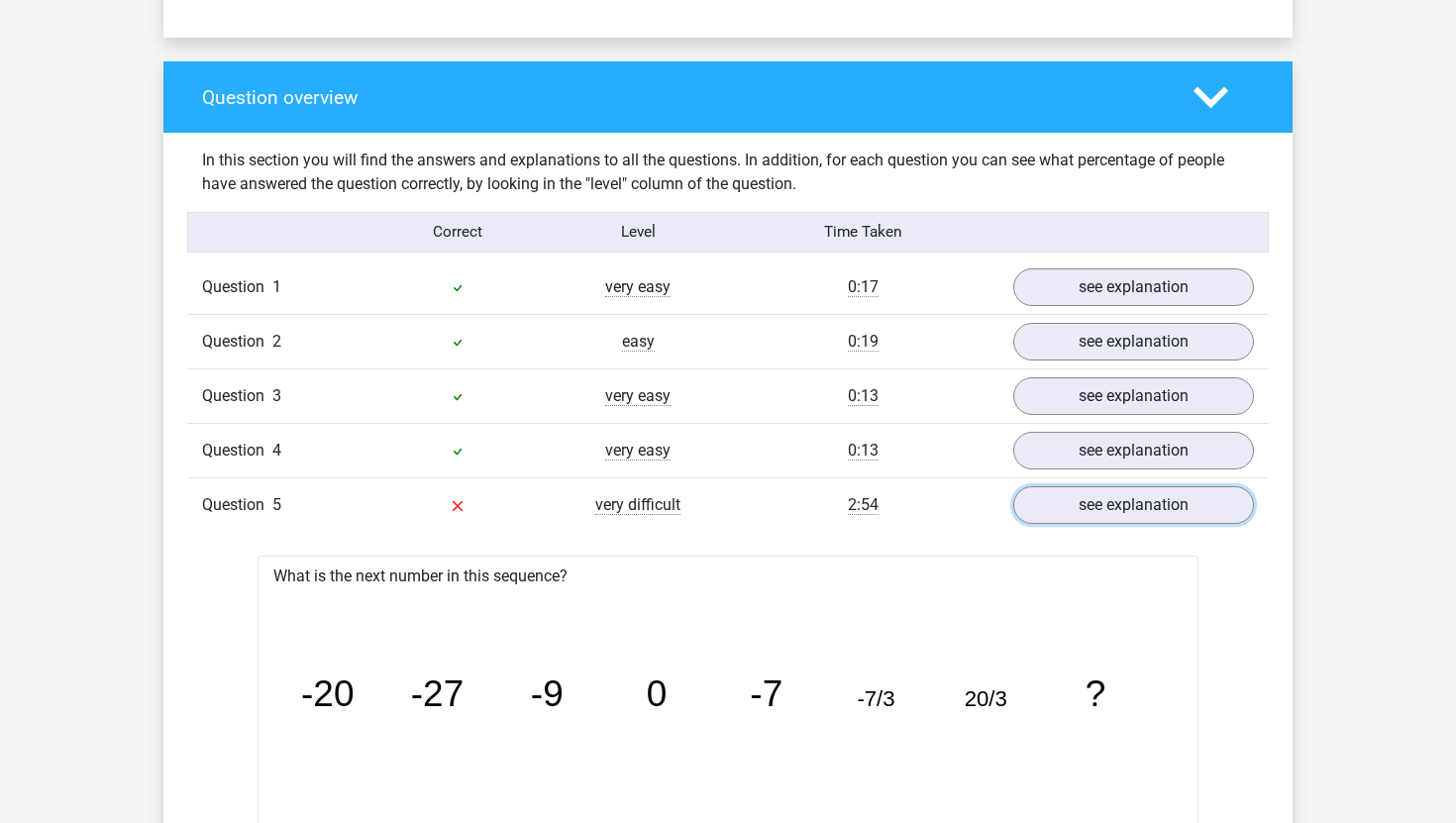 scroll, scrollTop: 1475, scrollLeft: 0, axis: vertical 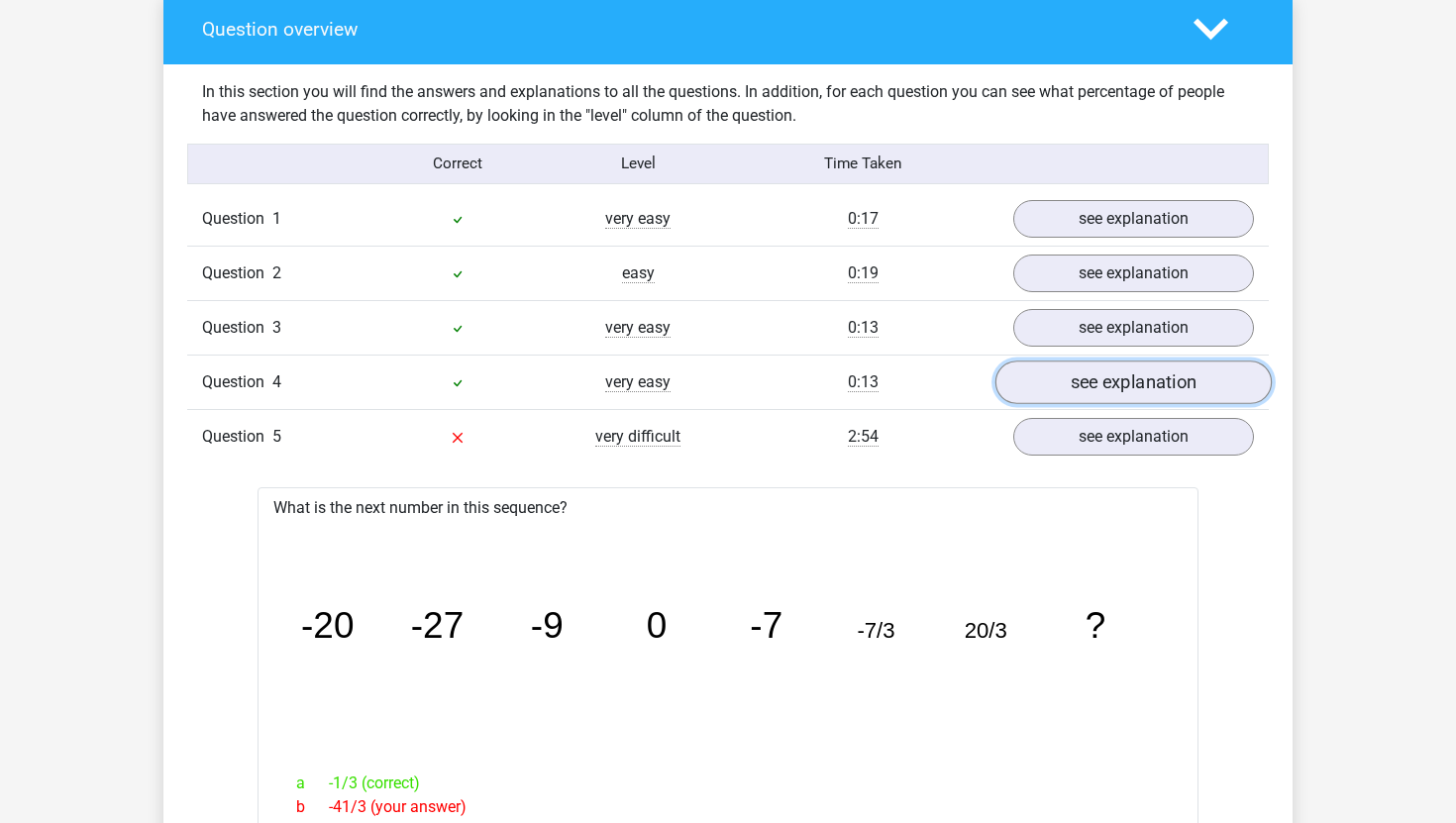 click on "see explanation" at bounding box center [1133, 382] 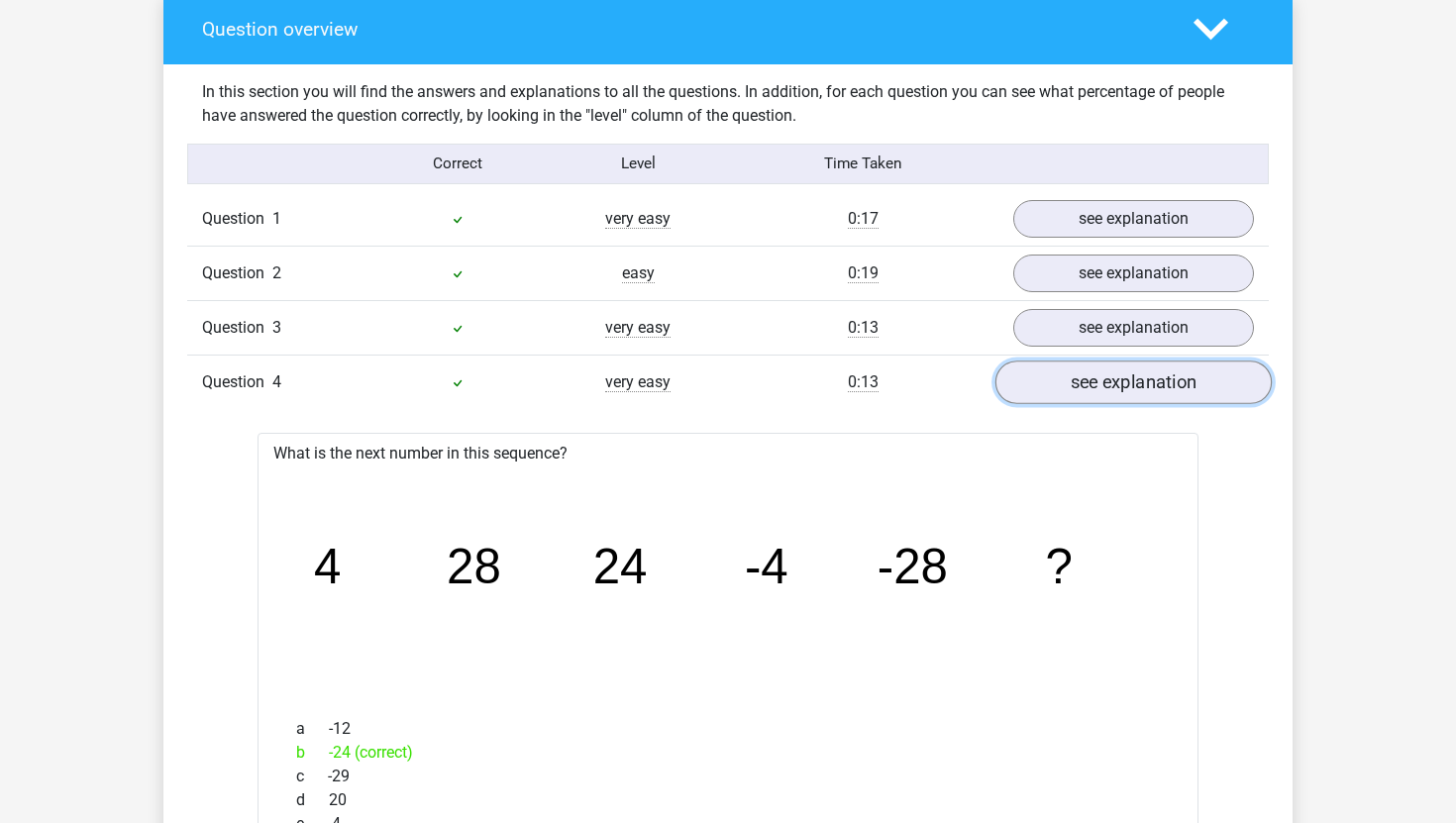click on "see explanation" at bounding box center (1133, 382) 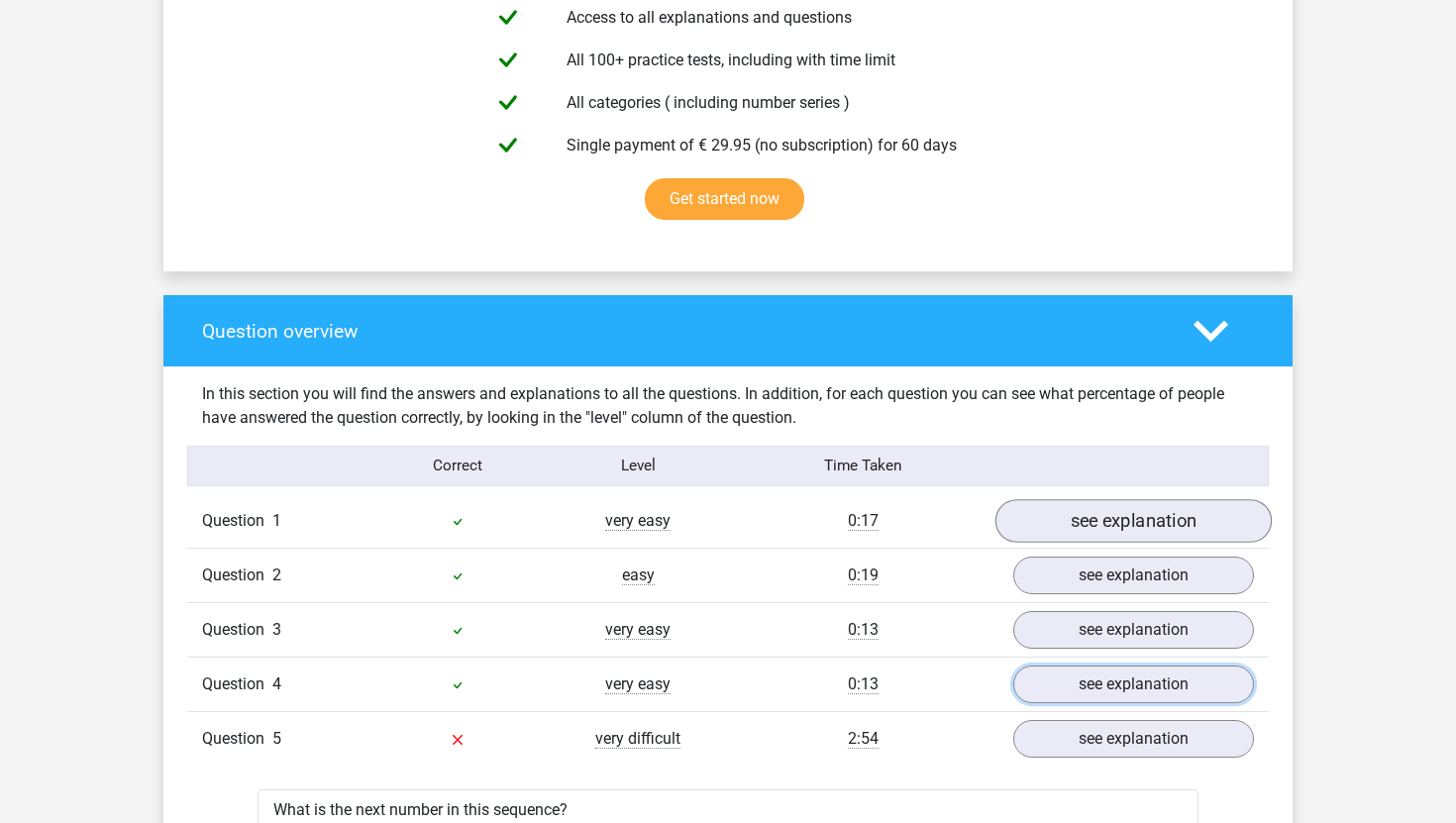 scroll, scrollTop: 1136, scrollLeft: 0, axis: vertical 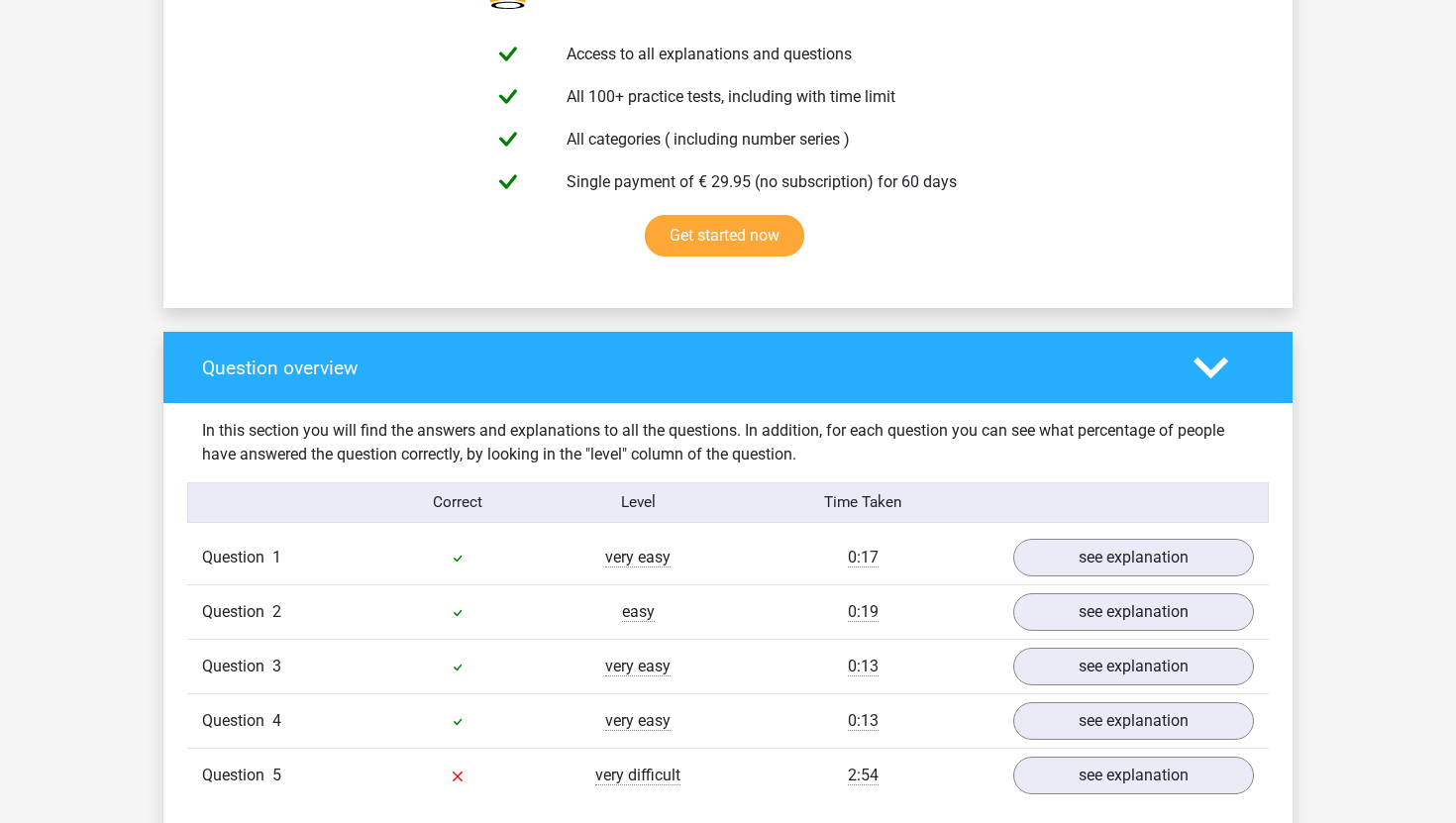 click 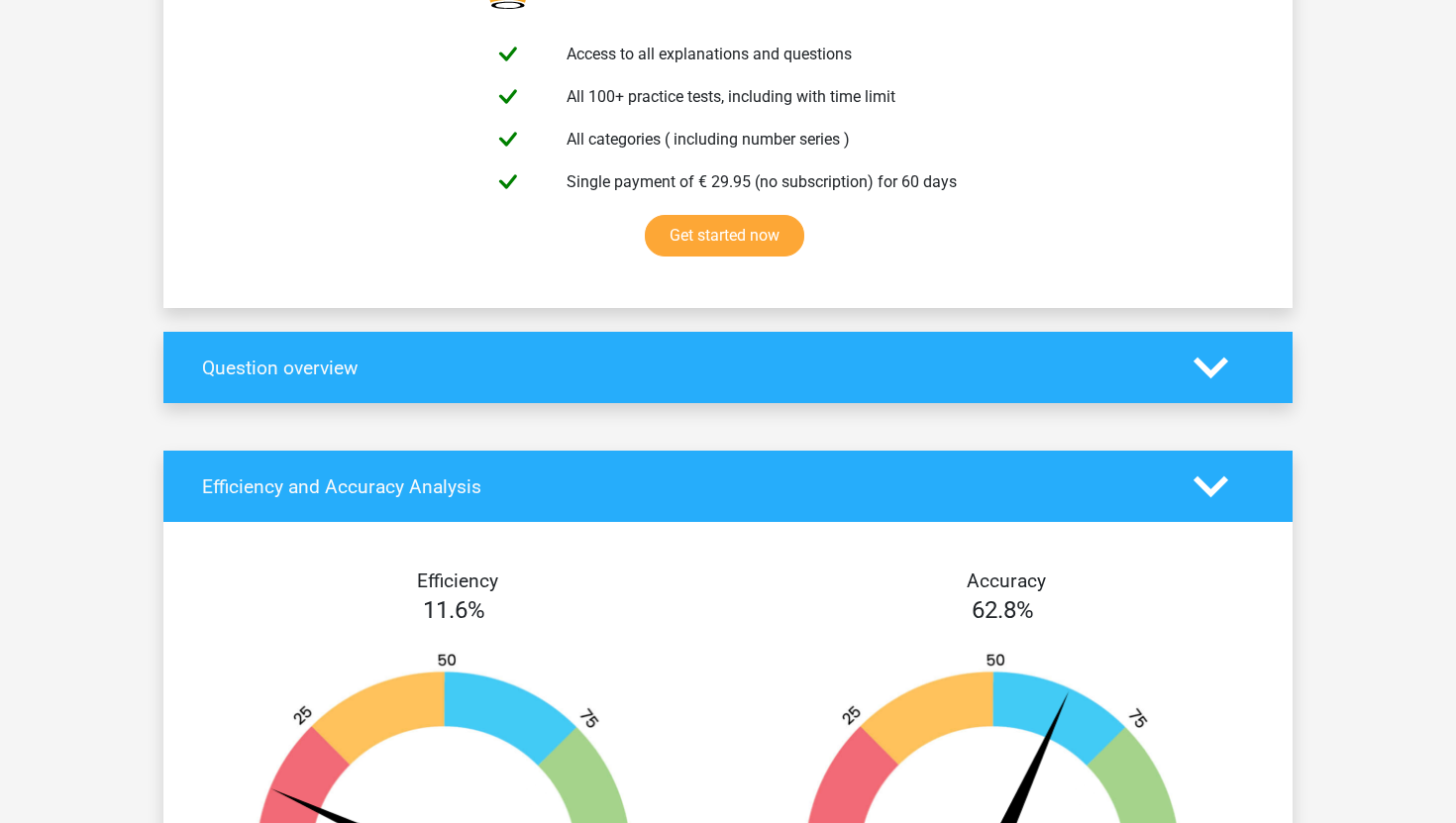click 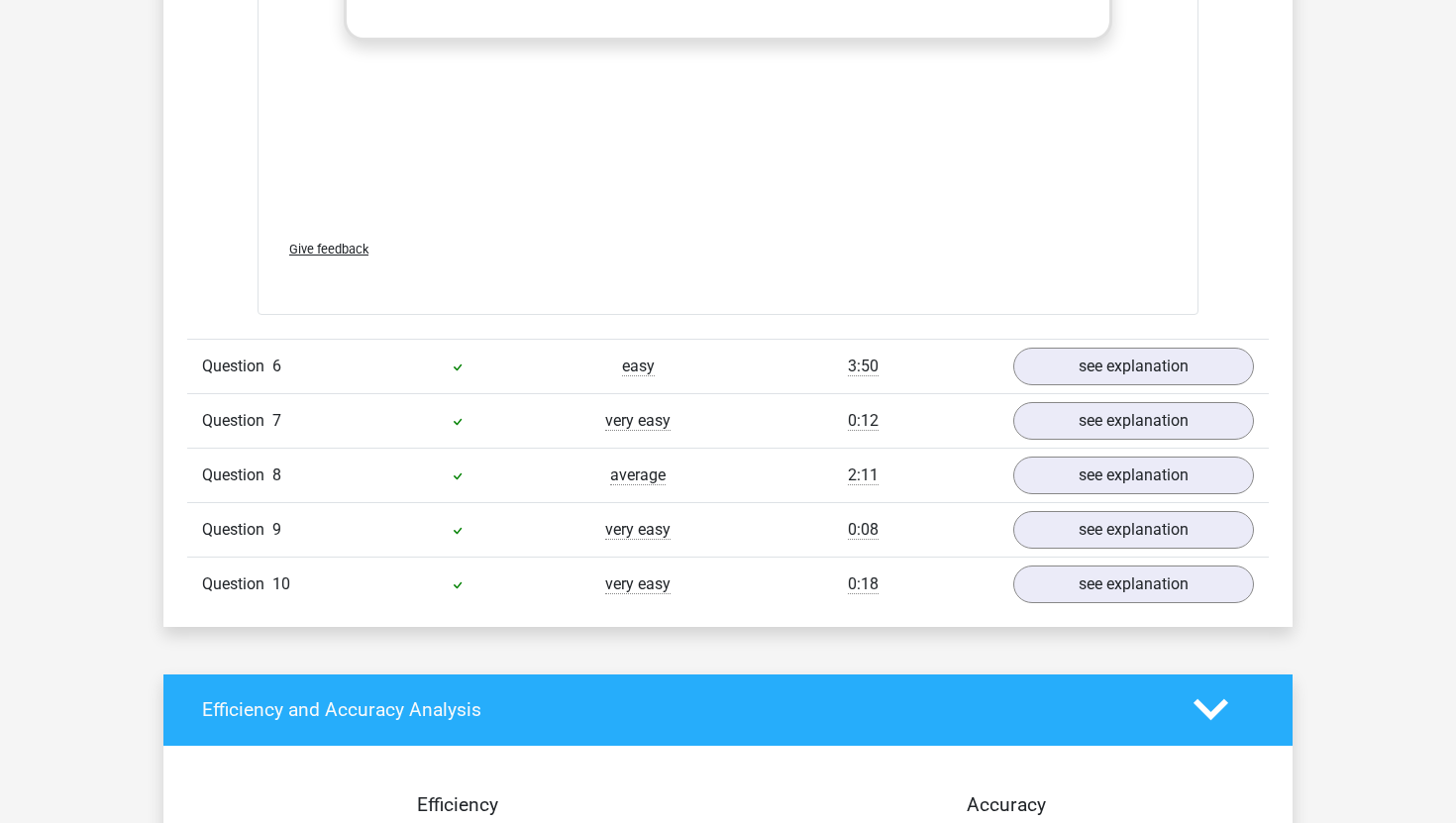 scroll, scrollTop: 2848, scrollLeft: 0, axis: vertical 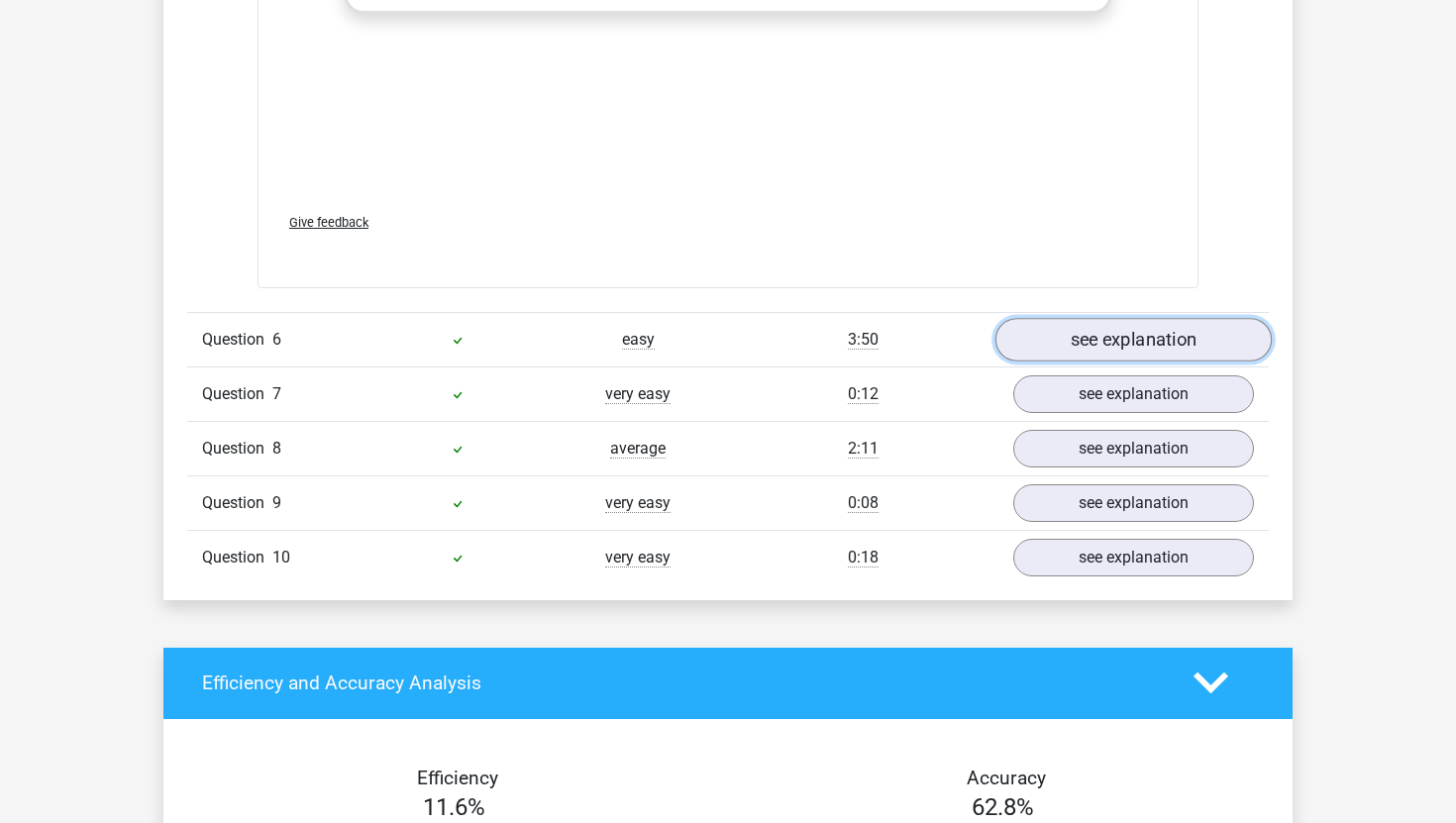 click on "see explanation" at bounding box center (1133, 340) 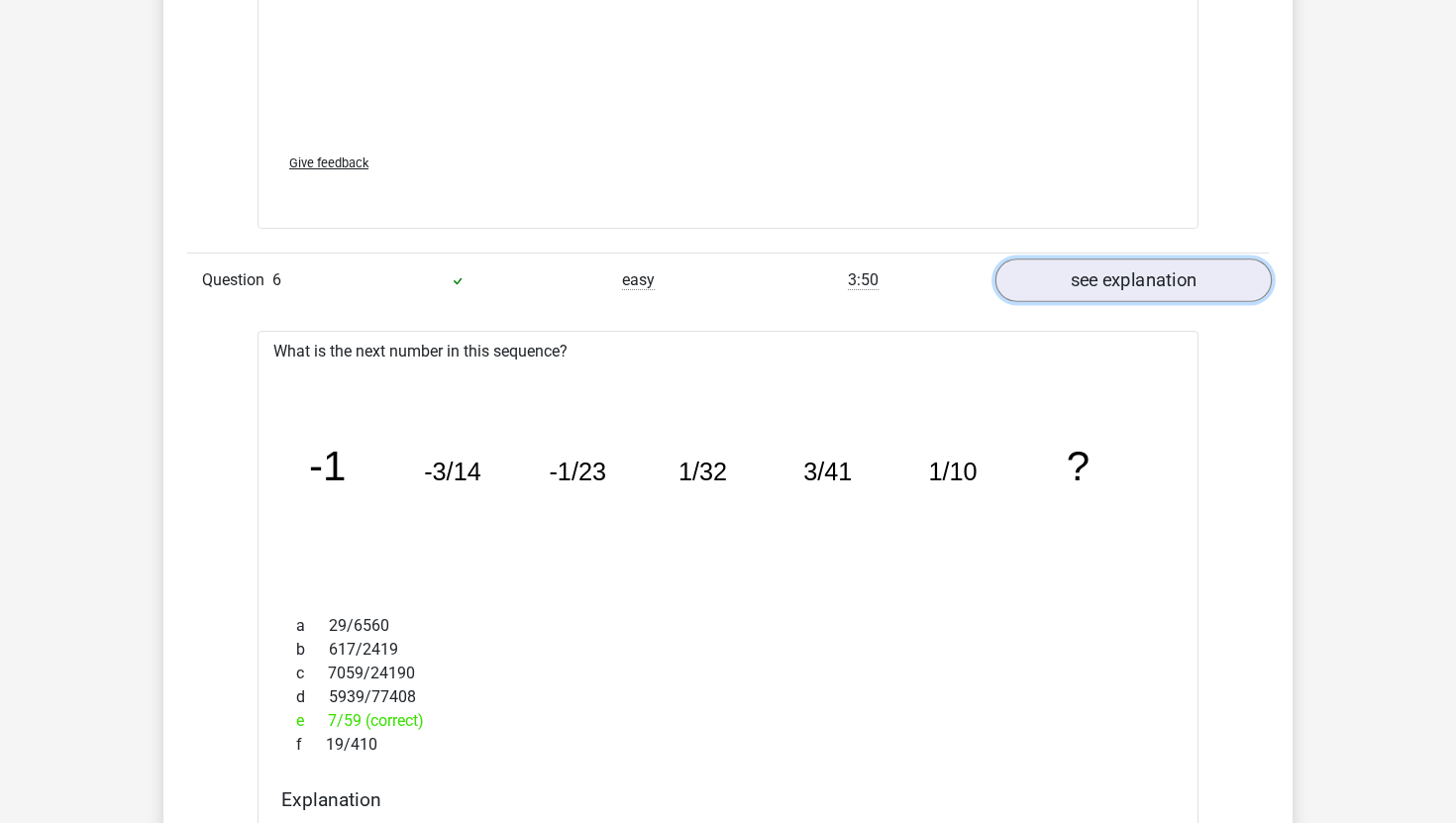 scroll, scrollTop: 2907, scrollLeft: 0, axis: vertical 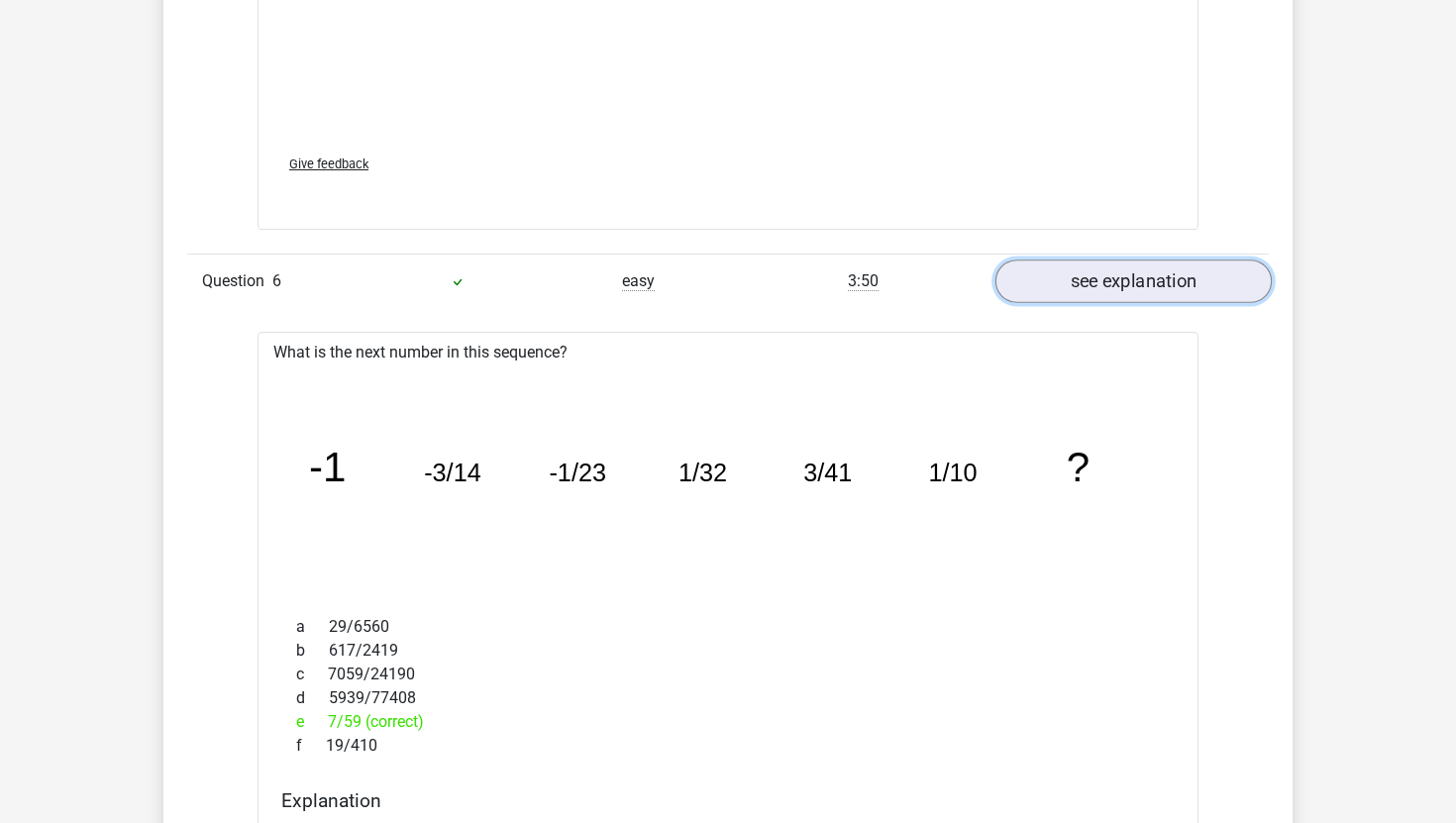 click on "see explanation" at bounding box center [1133, 281] 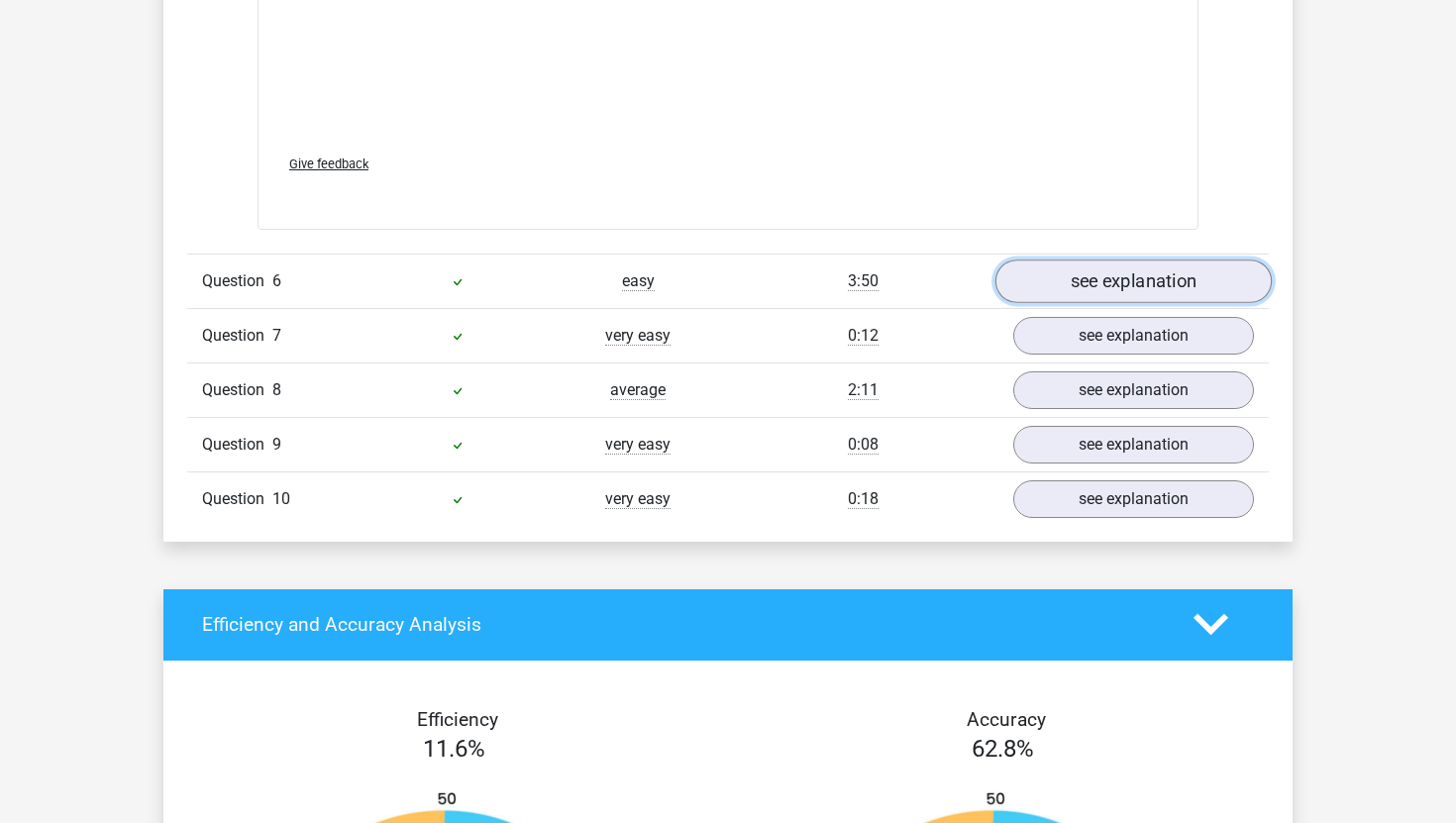 click on "see explanation" at bounding box center (1133, 281) 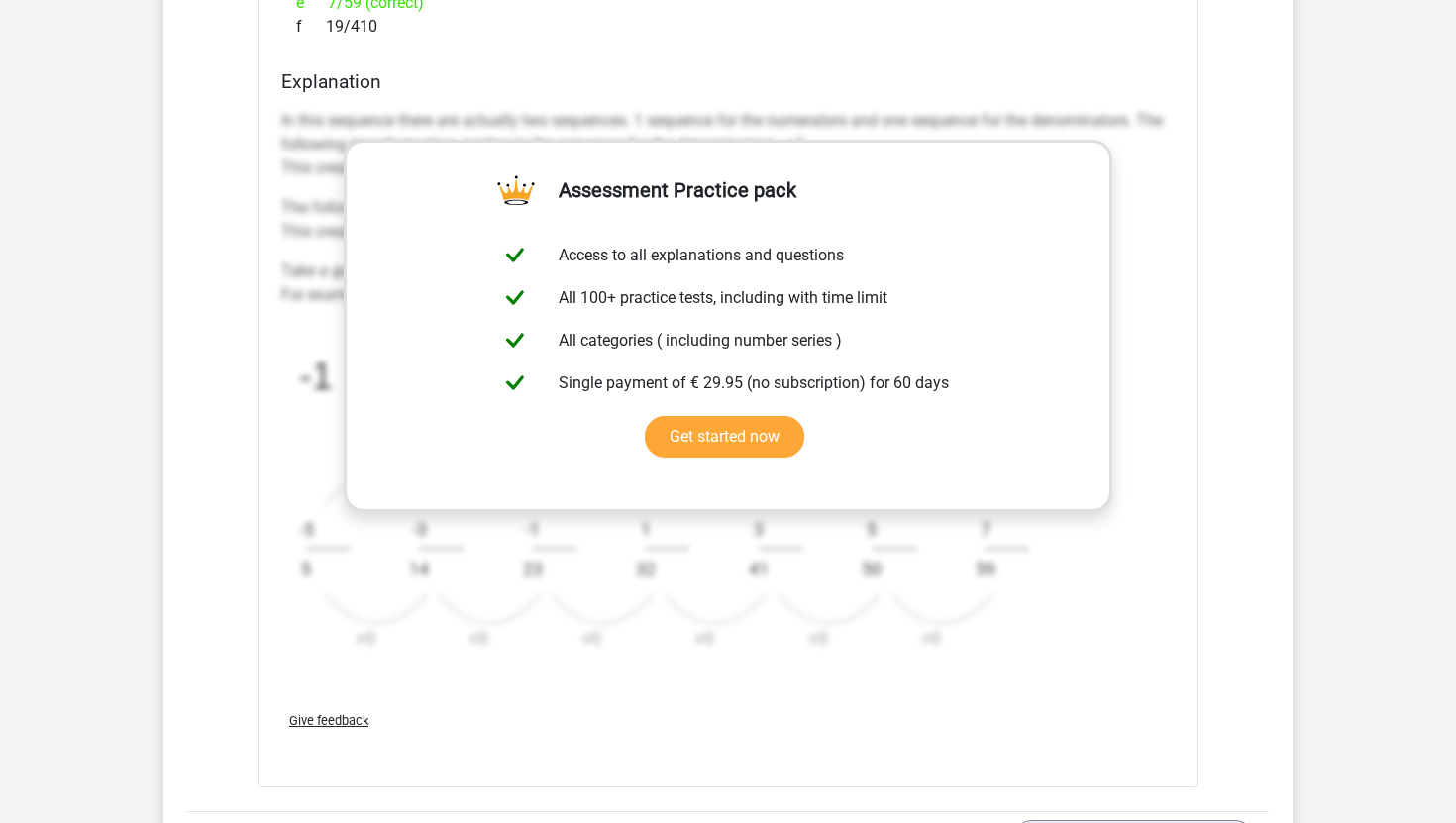 scroll, scrollTop: 3003, scrollLeft: 0, axis: vertical 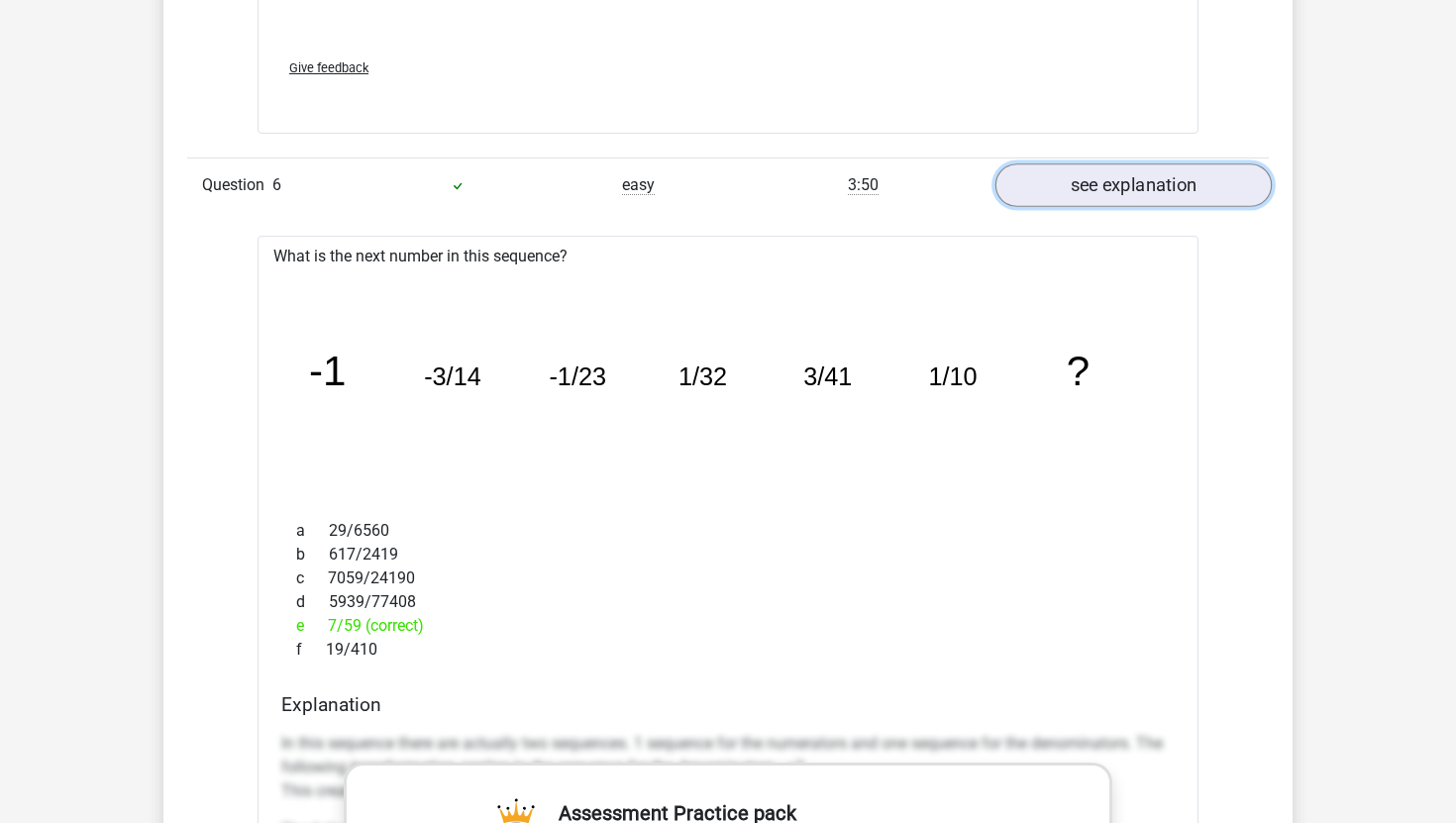 click on "see explanation" at bounding box center [1133, 185] 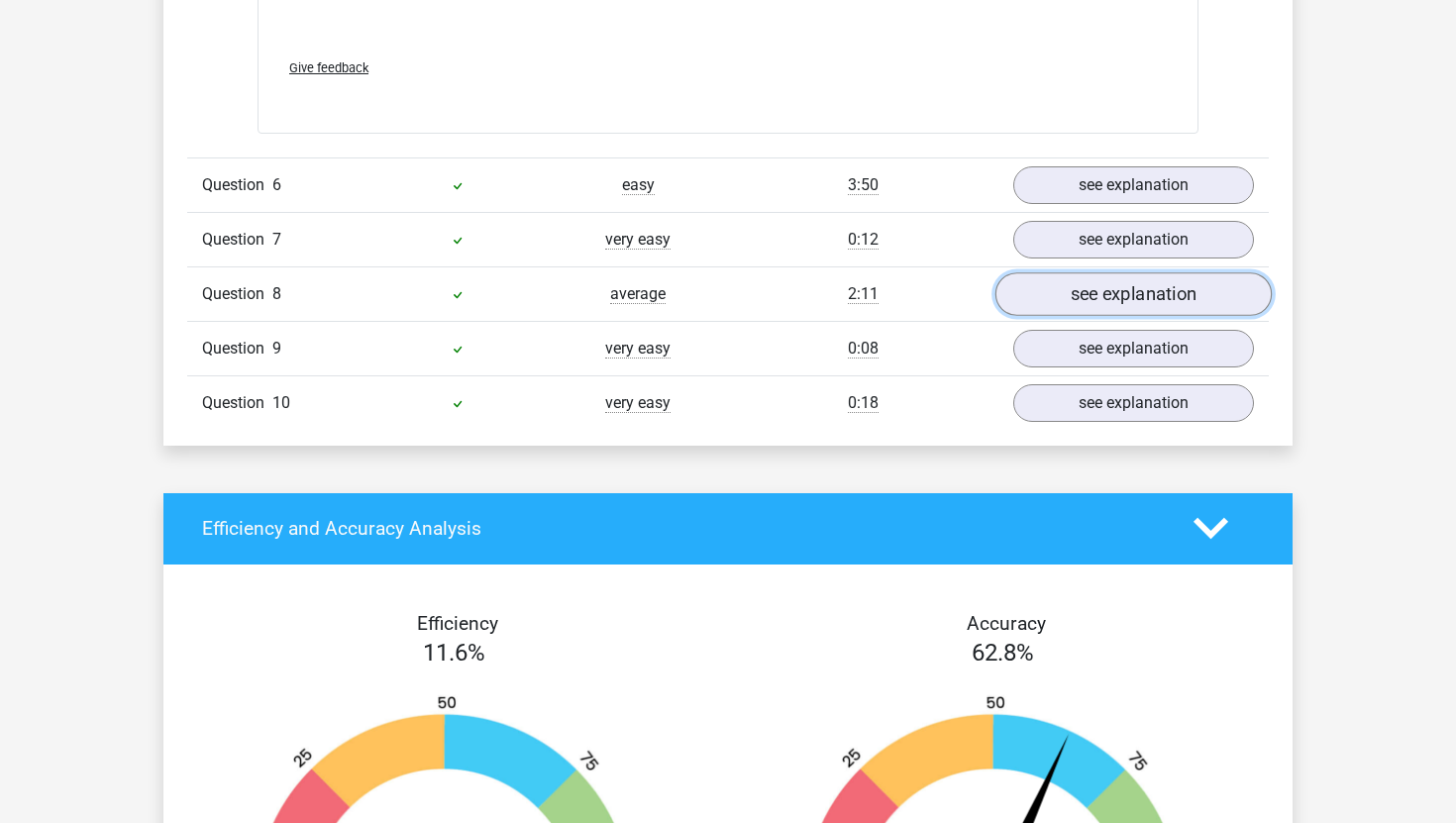 click on "see explanation" at bounding box center (1133, 294) 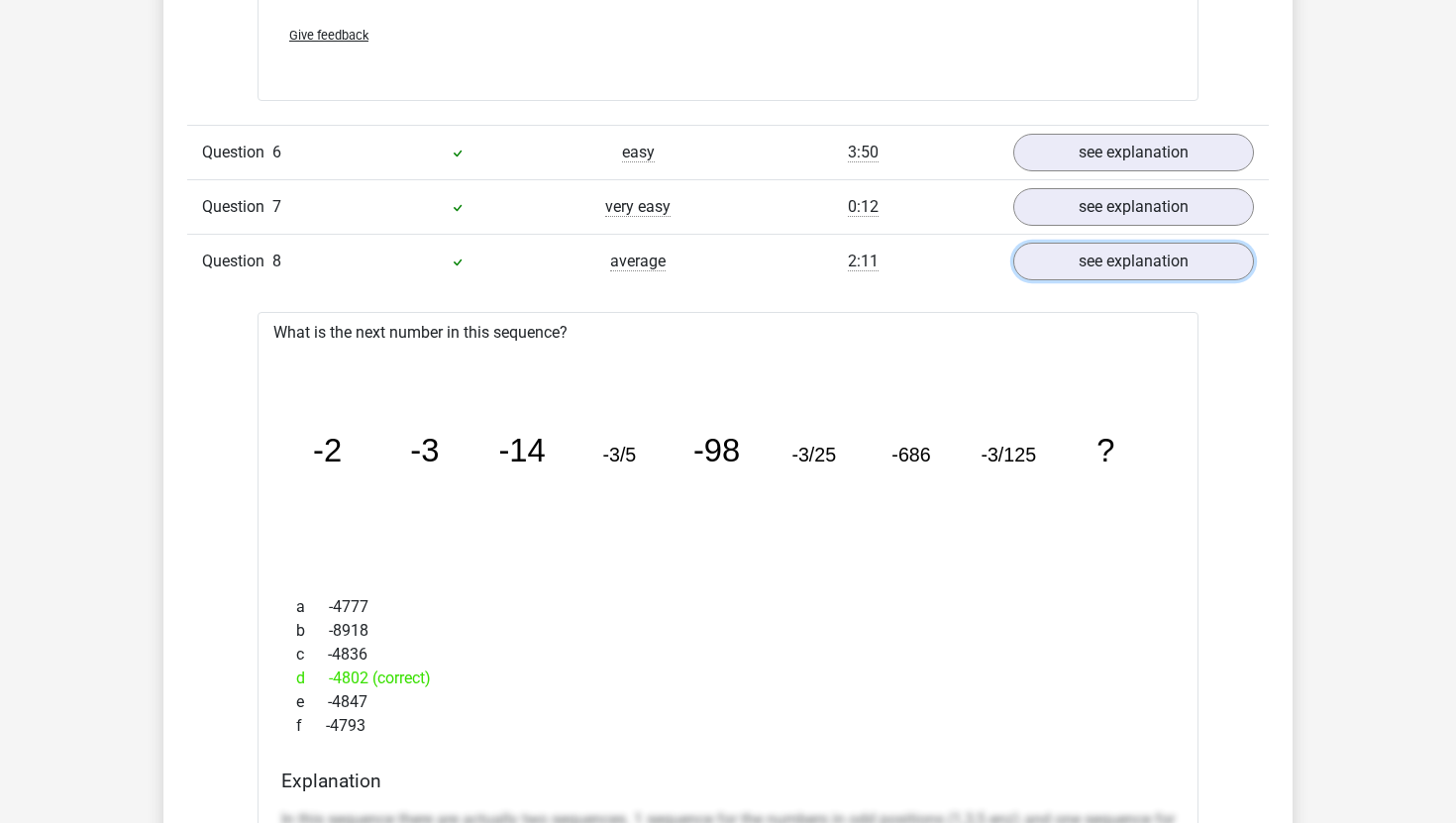 scroll, scrollTop: 3037, scrollLeft: 0, axis: vertical 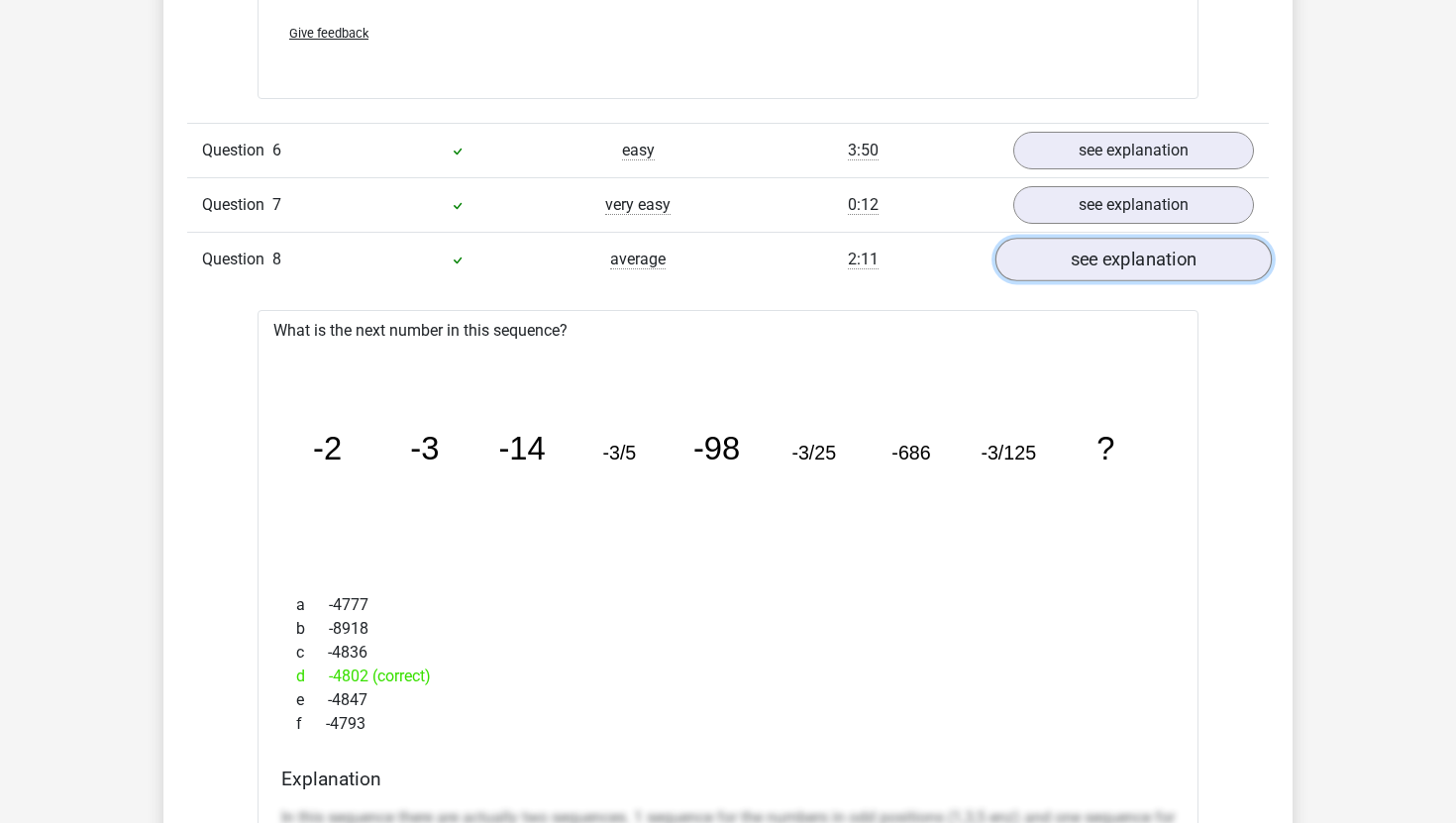 click on "see explanation" at bounding box center (1133, 259) 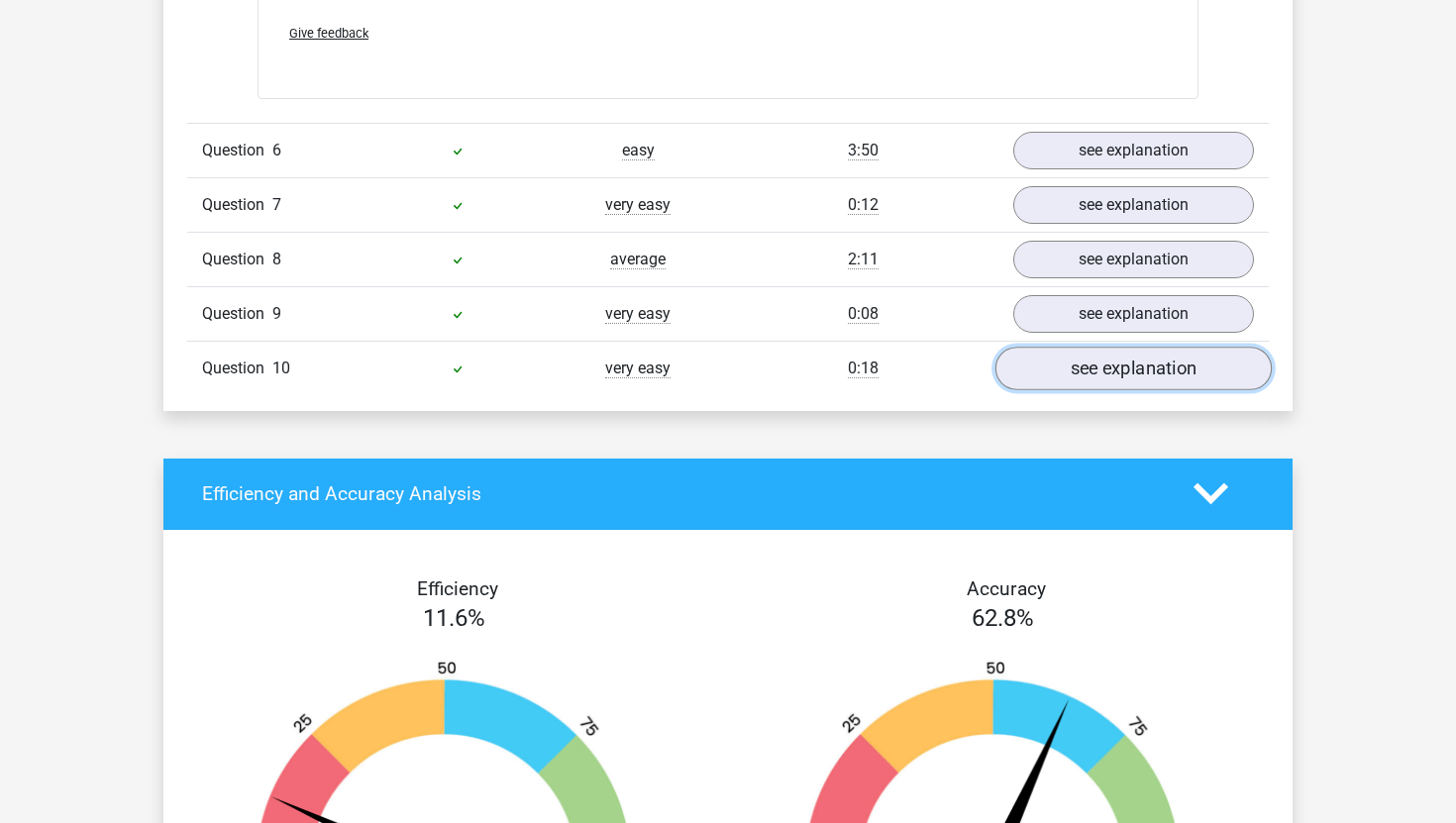 click on "see explanation" at bounding box center (1133, 368) 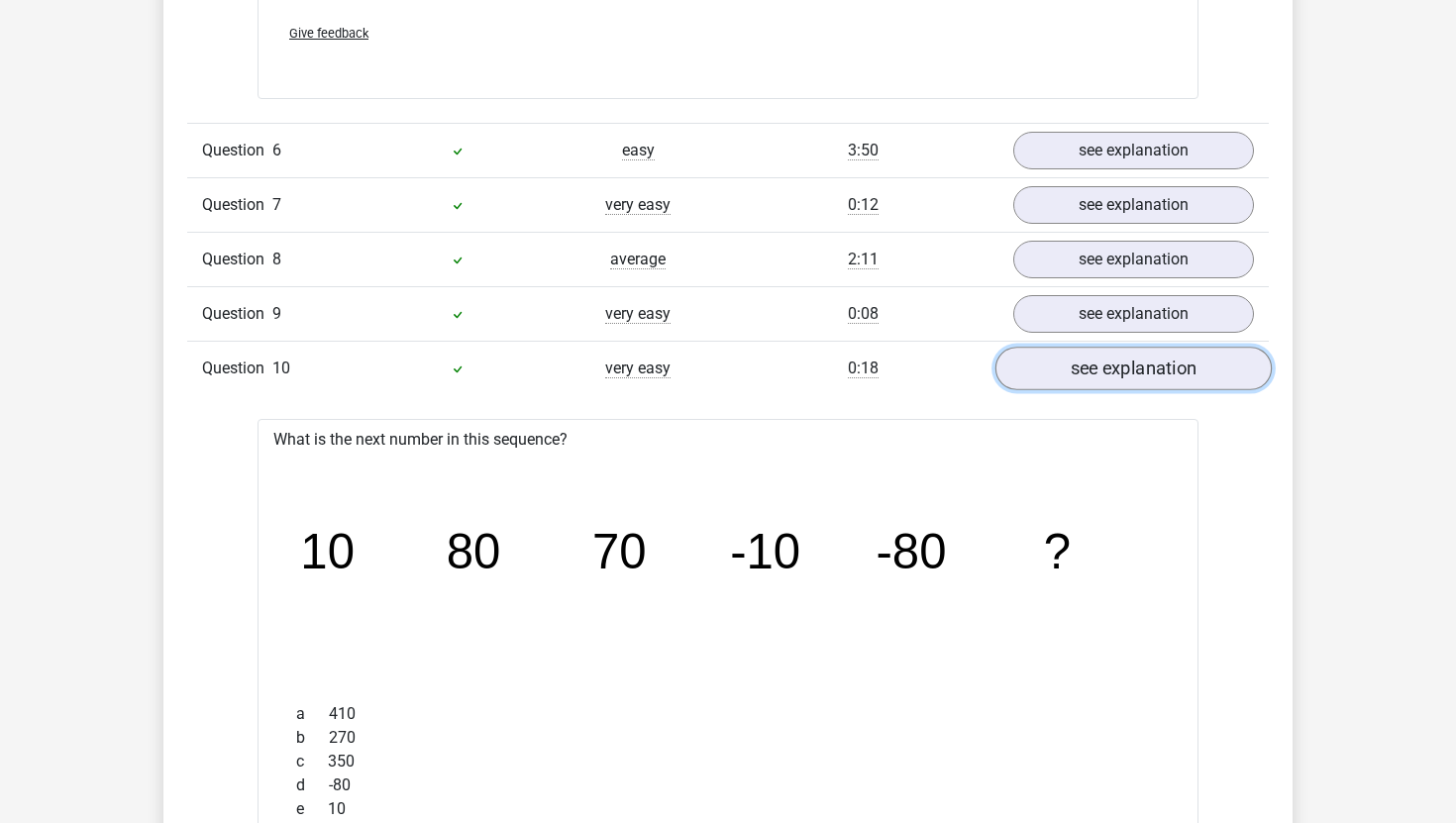 click on "see explanation" at bounding box center [1133, 368] 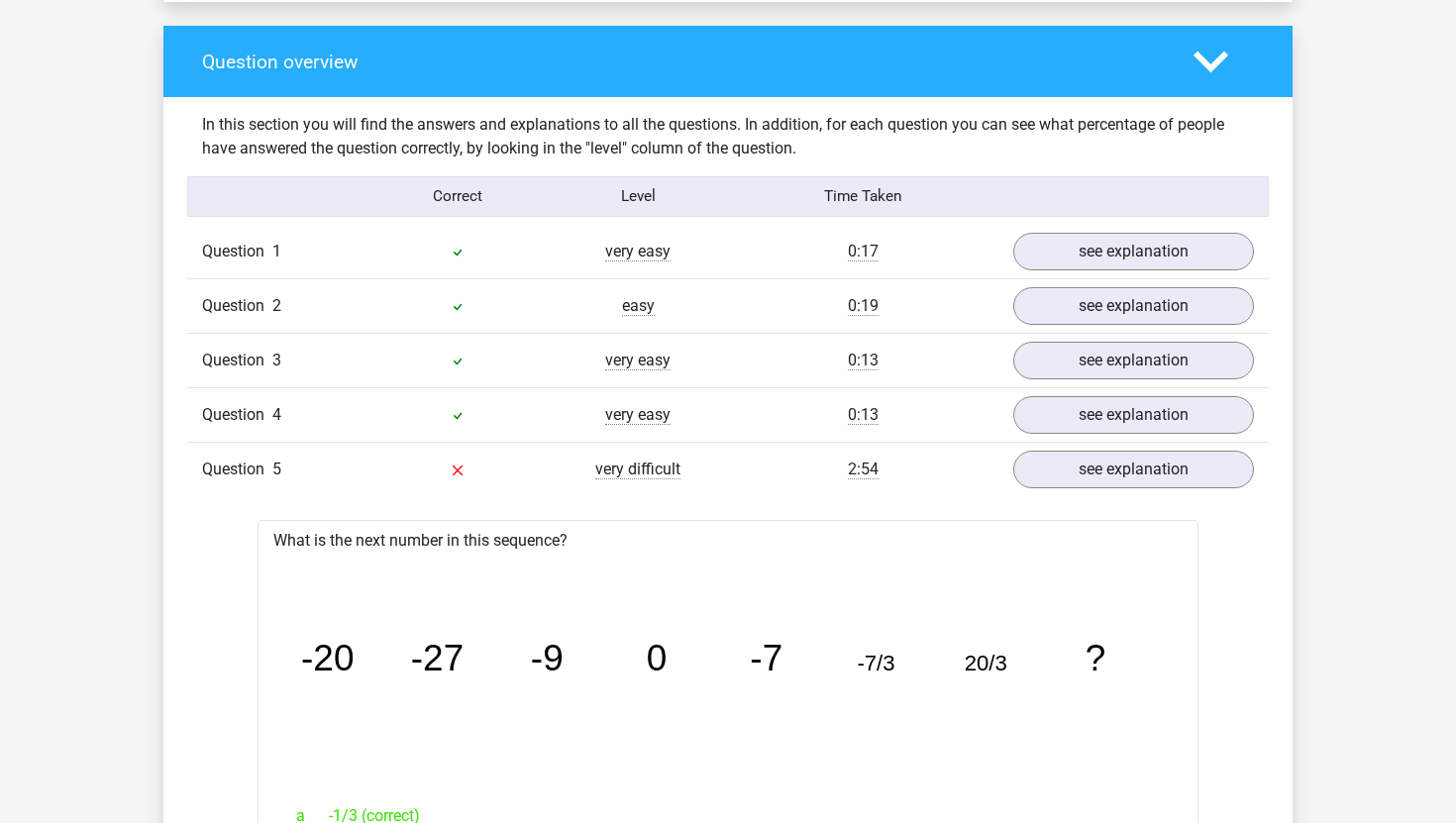 scroll, scrollTop: 944, scrollLeft: 0, axis: vertical 